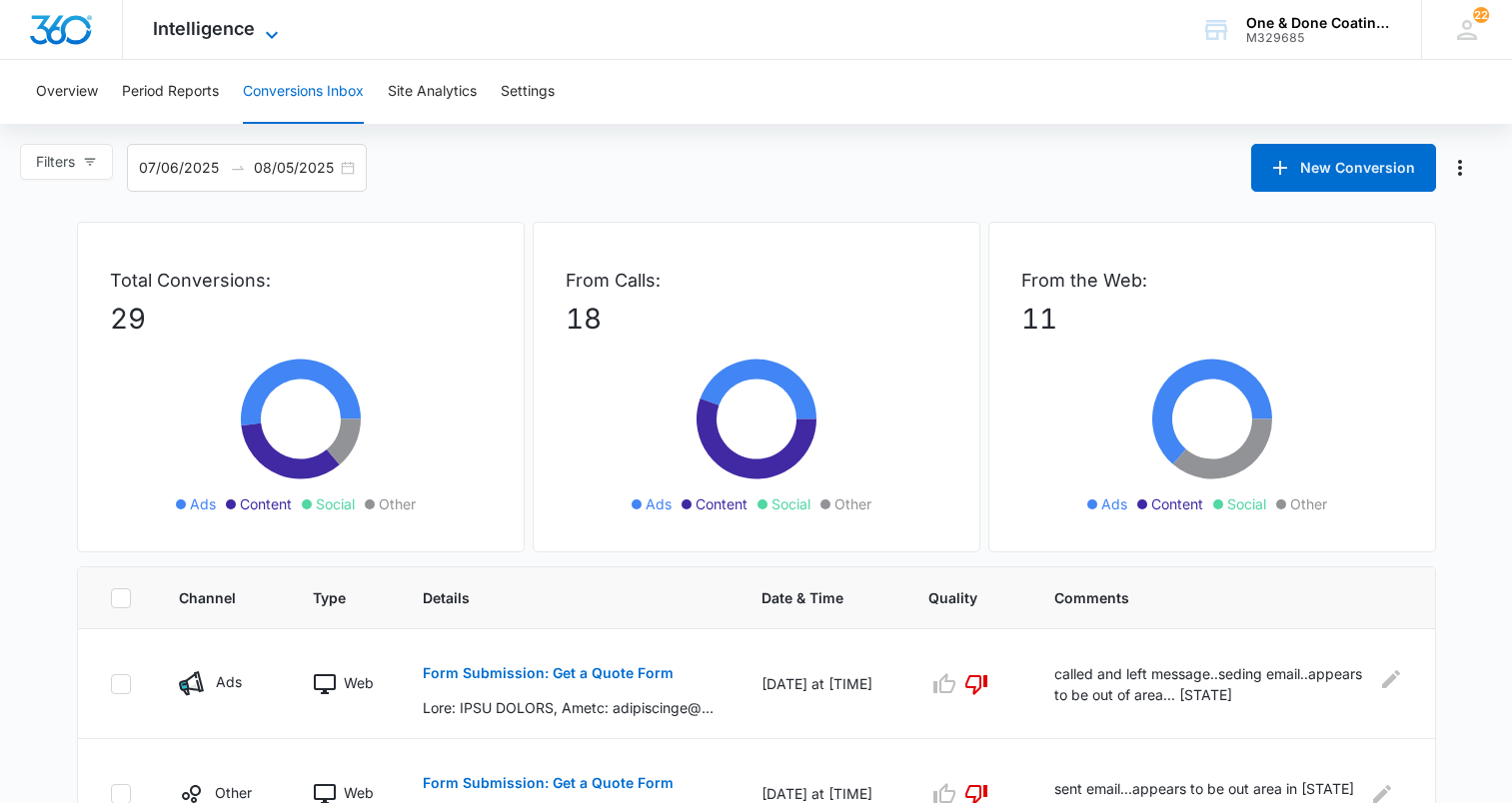 scroll, scrollTop: 369, scrollLeft: 0, axis: vertical 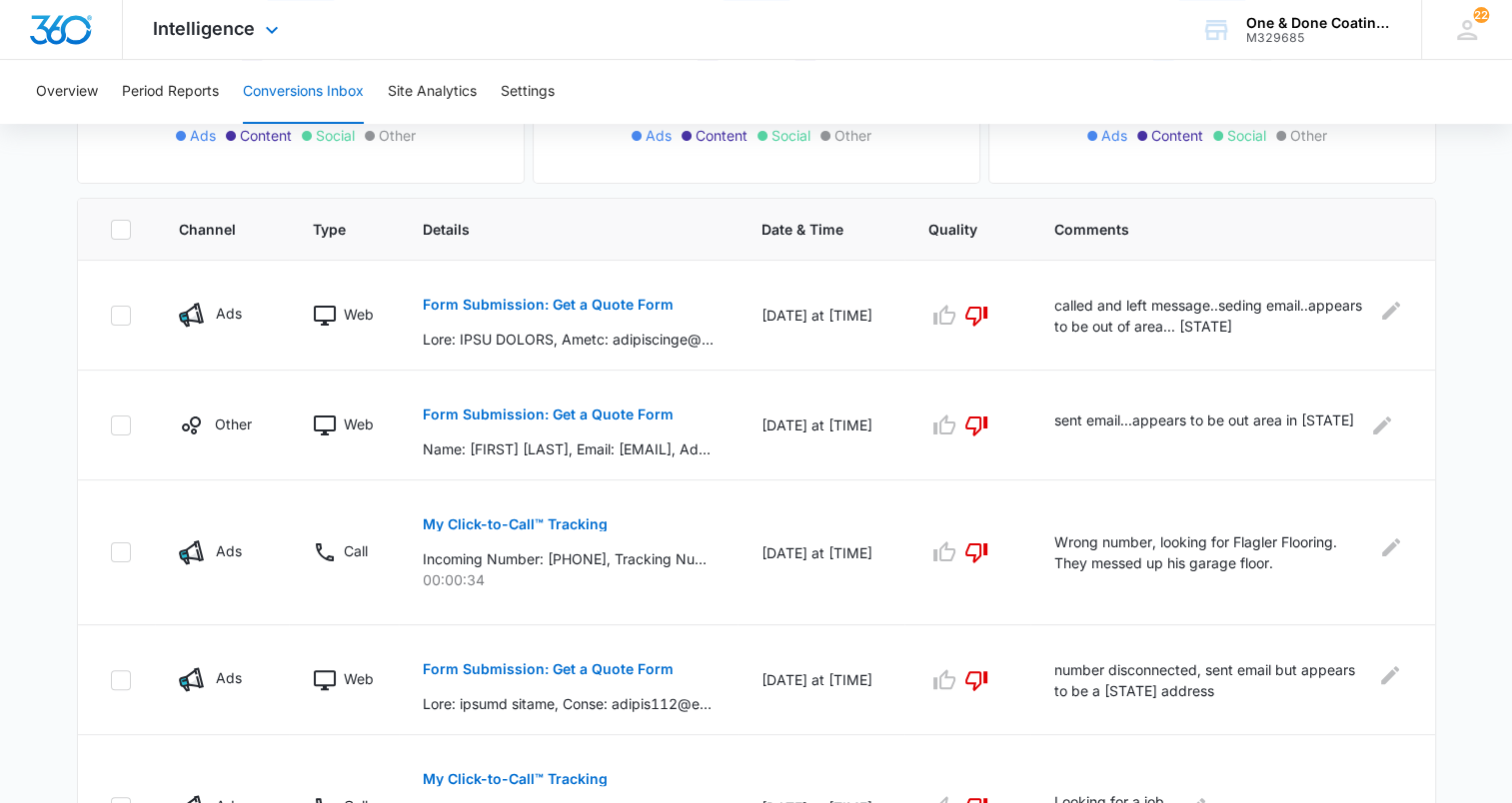 click on "Intelligence Apps Reputation Websites Forms CRM Email Social Payments POS Content Ads Intelligence Files Brand Settings" at bounding box center (218, 29) 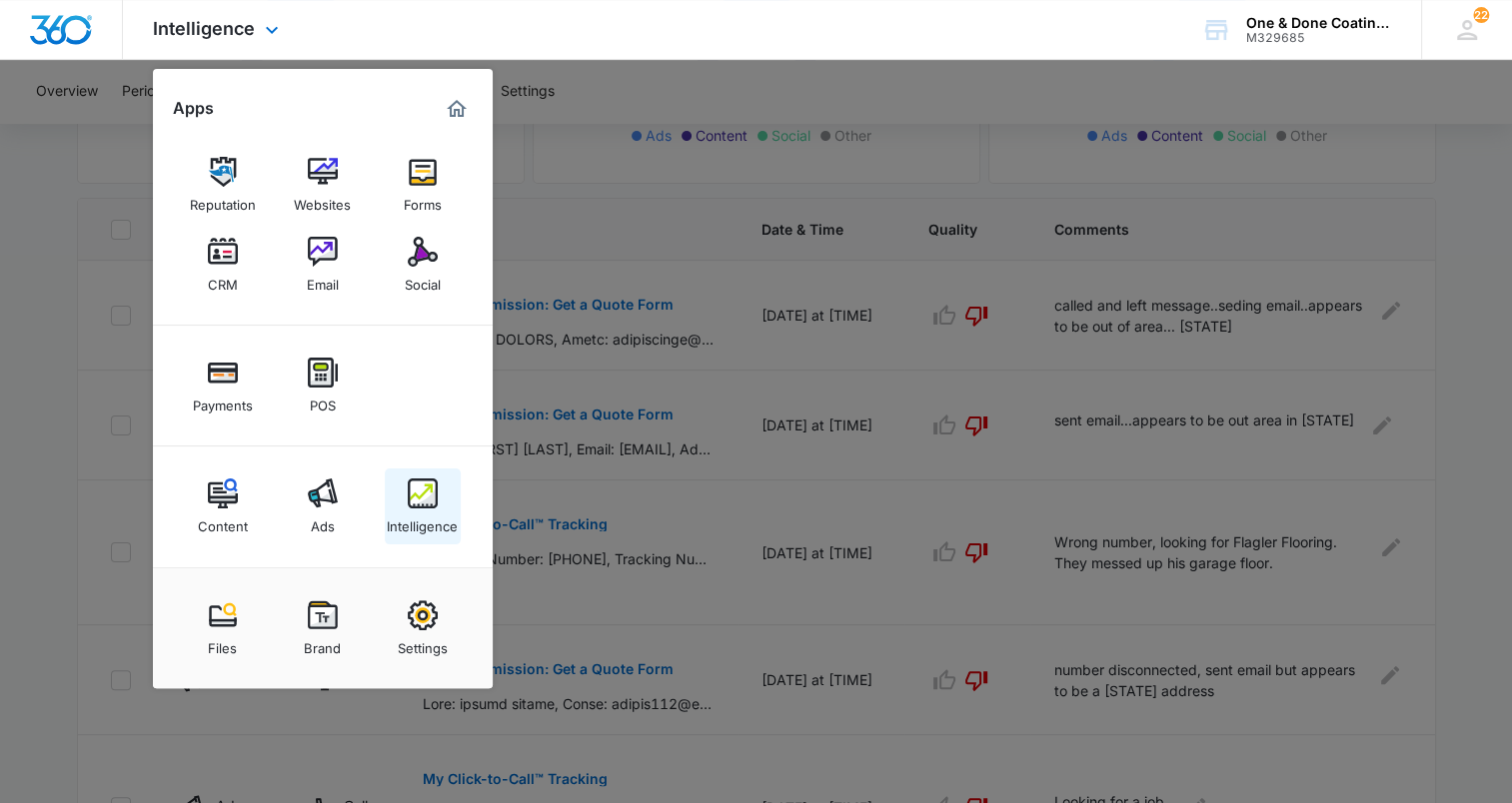 click at bounding box center [423, 493] 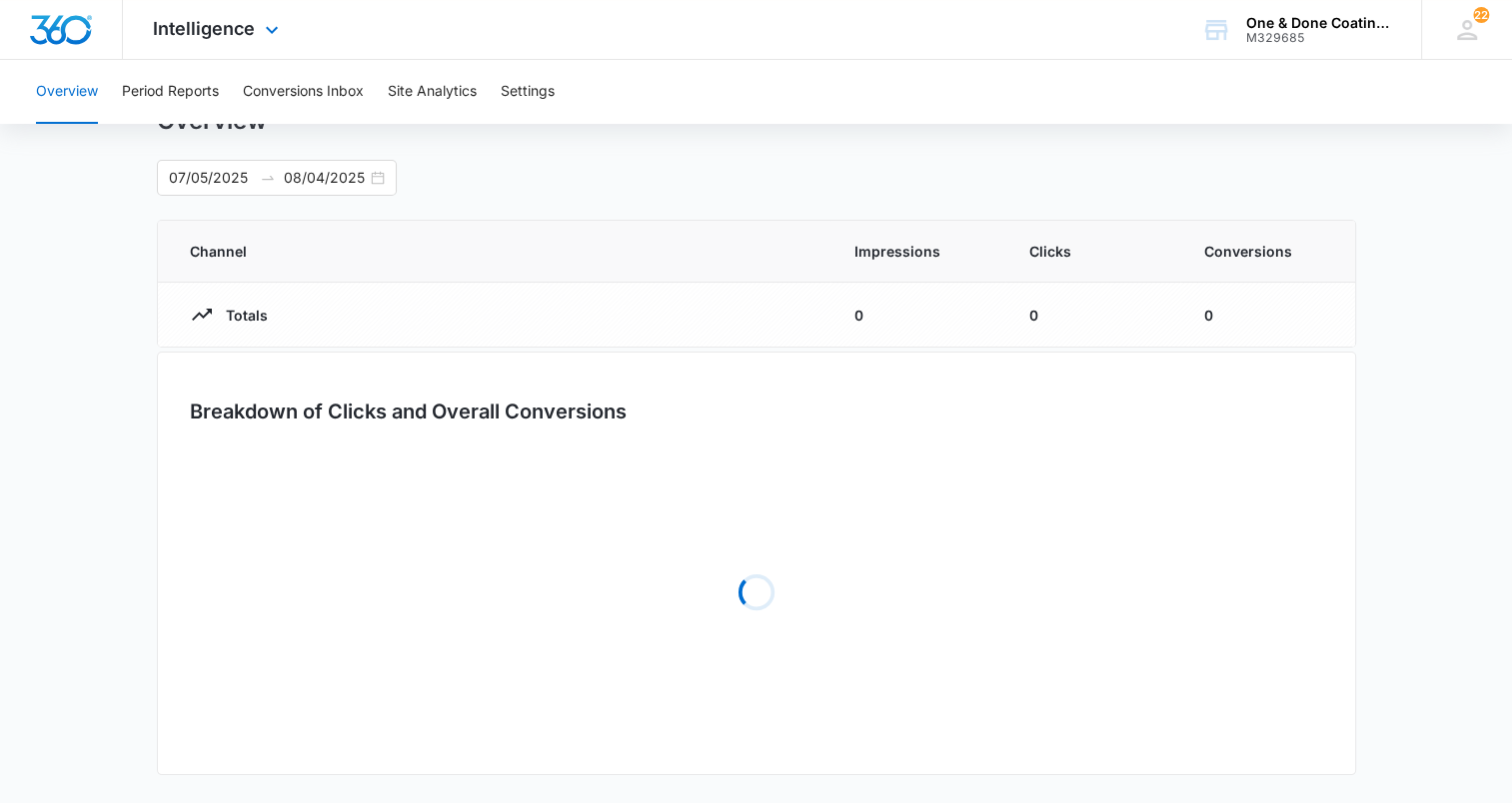 scroll, scrollTop: 0, scrollLeft: 0, axis: both 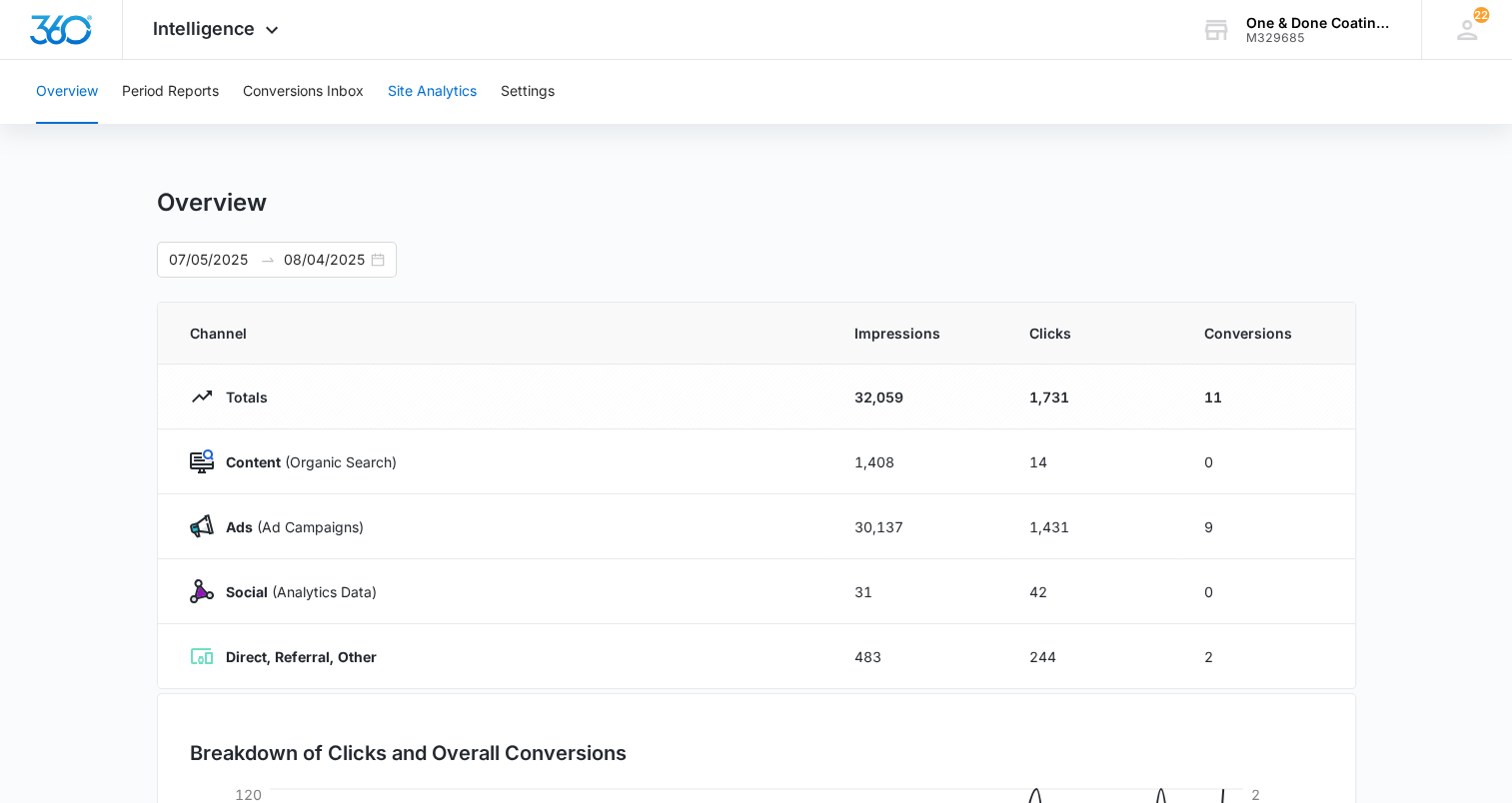 click on "Site Analytics" at bounding box center (432, 92) 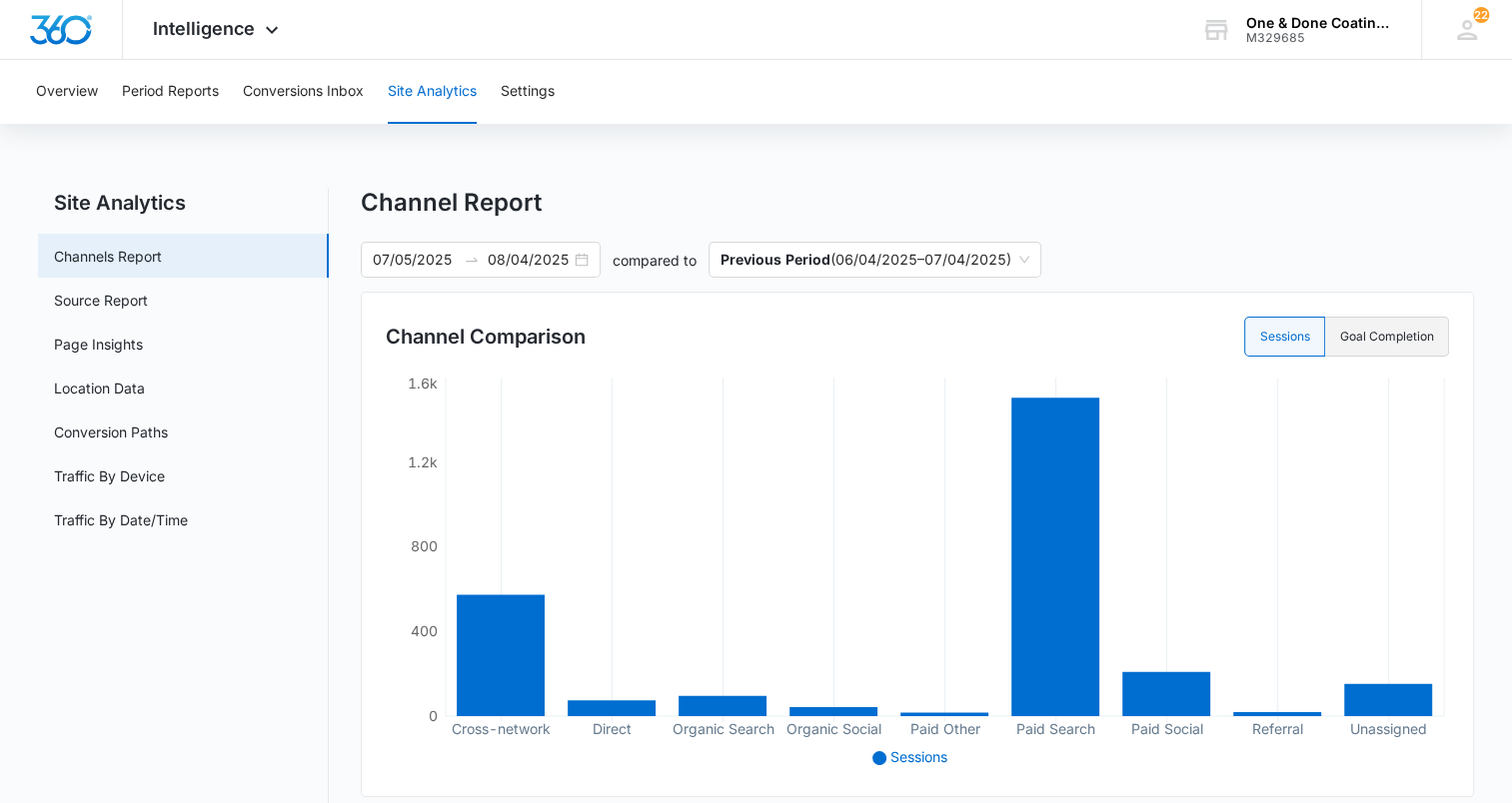 click on "Goal Completion" at bounding box center [1387, 337] 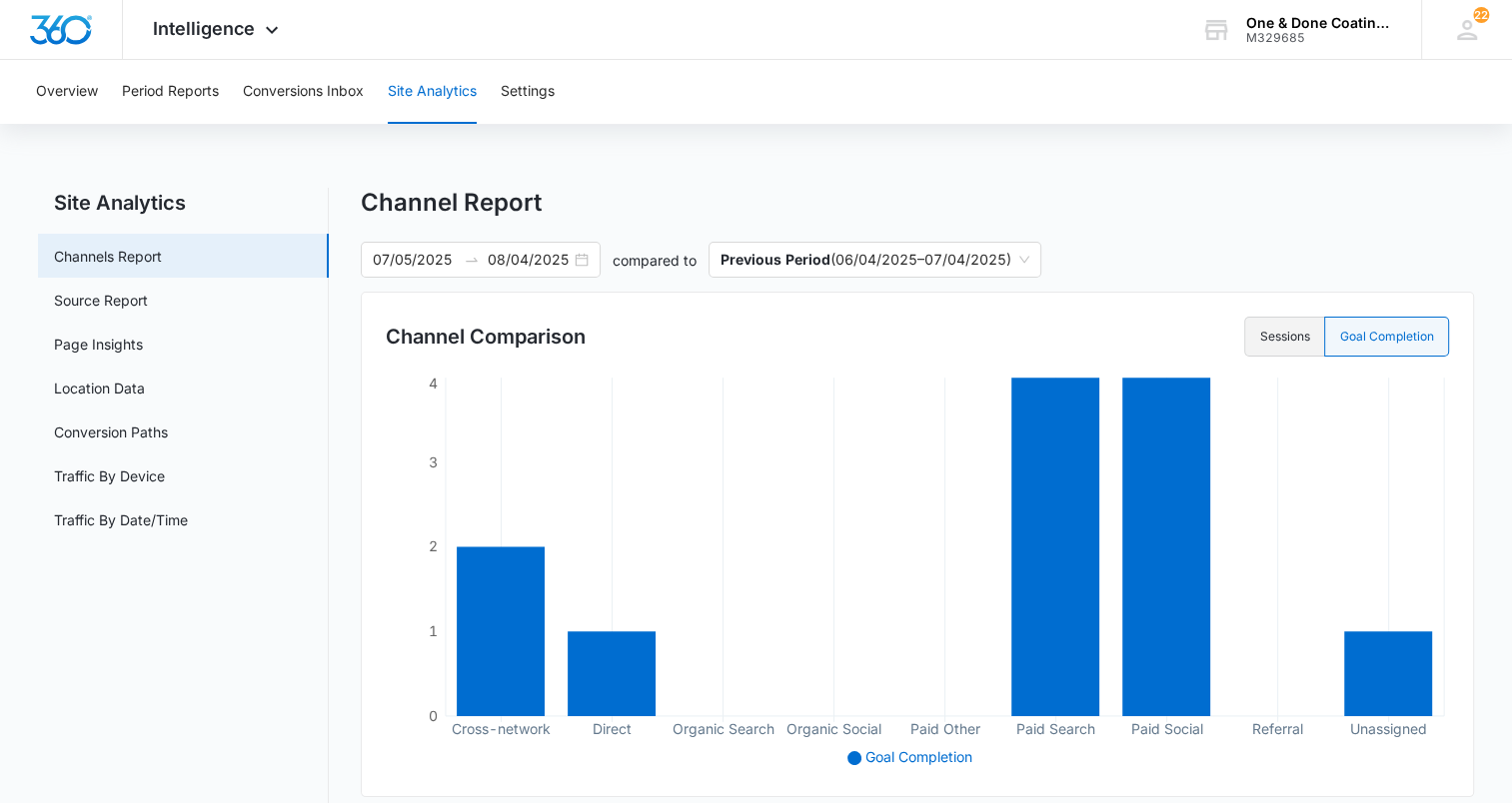 click on "Sessions" at bounding box center [1284, 337] 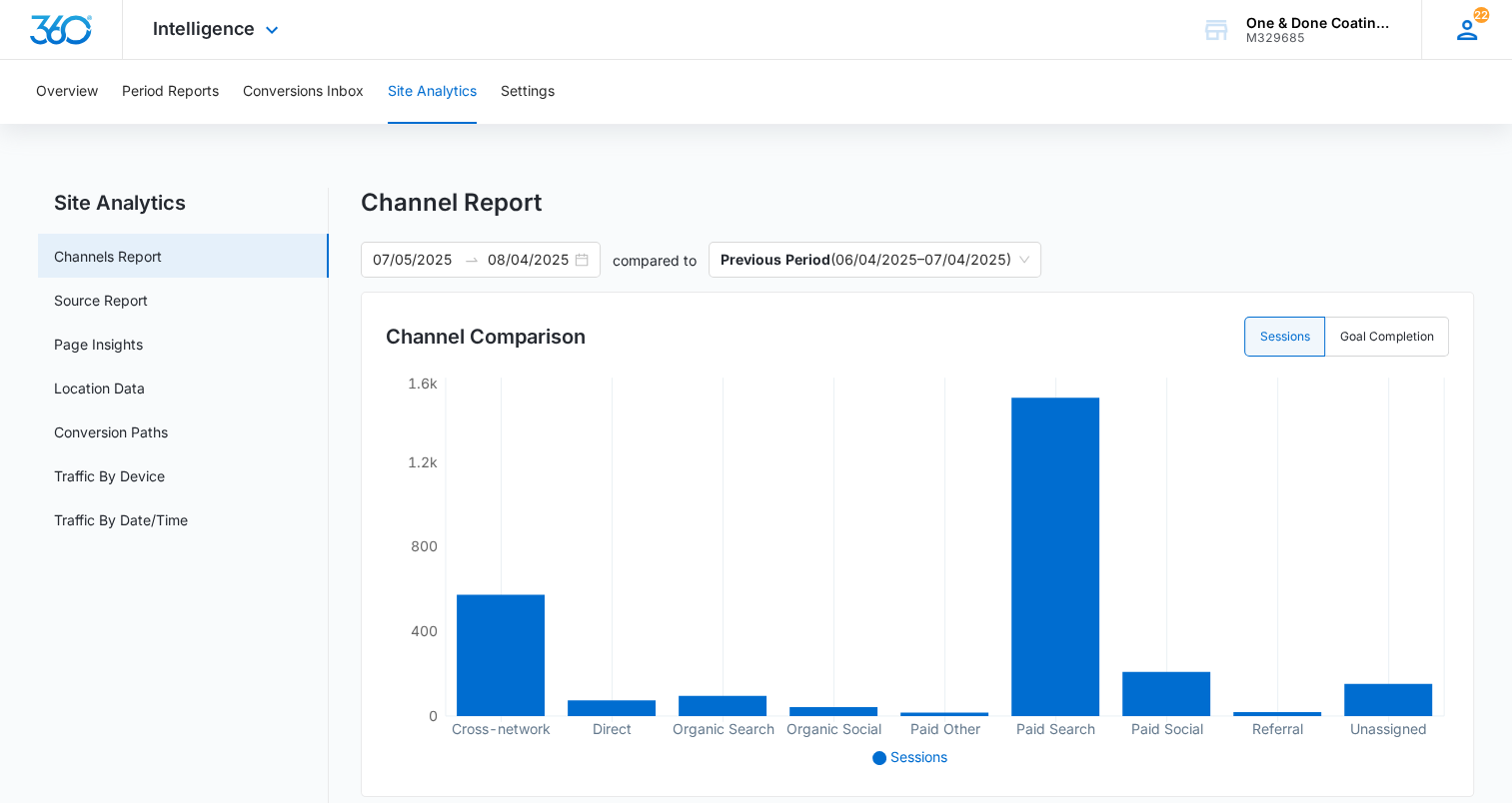 click 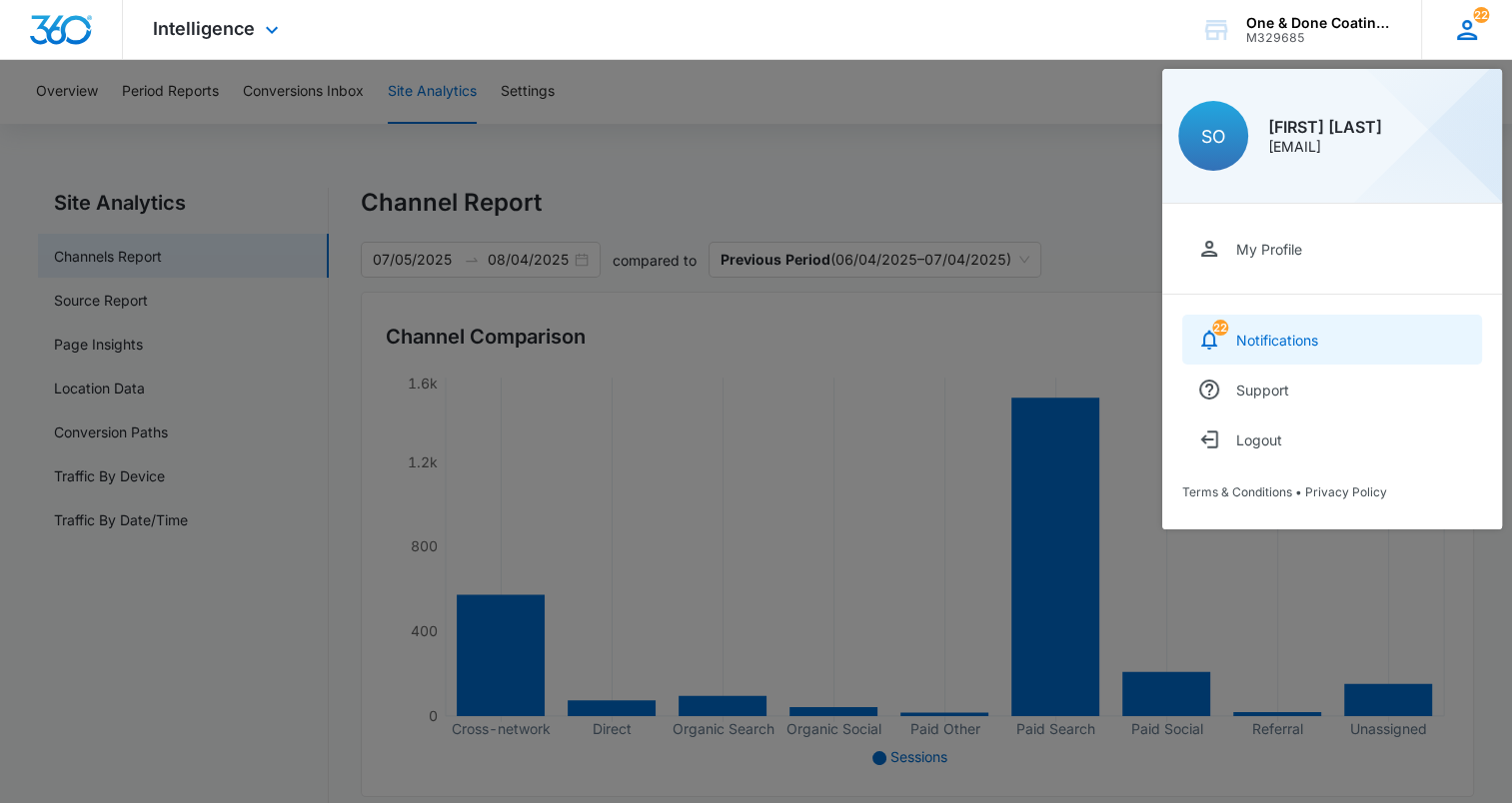 click on "Notifications" at bounding box center (1277, 340) 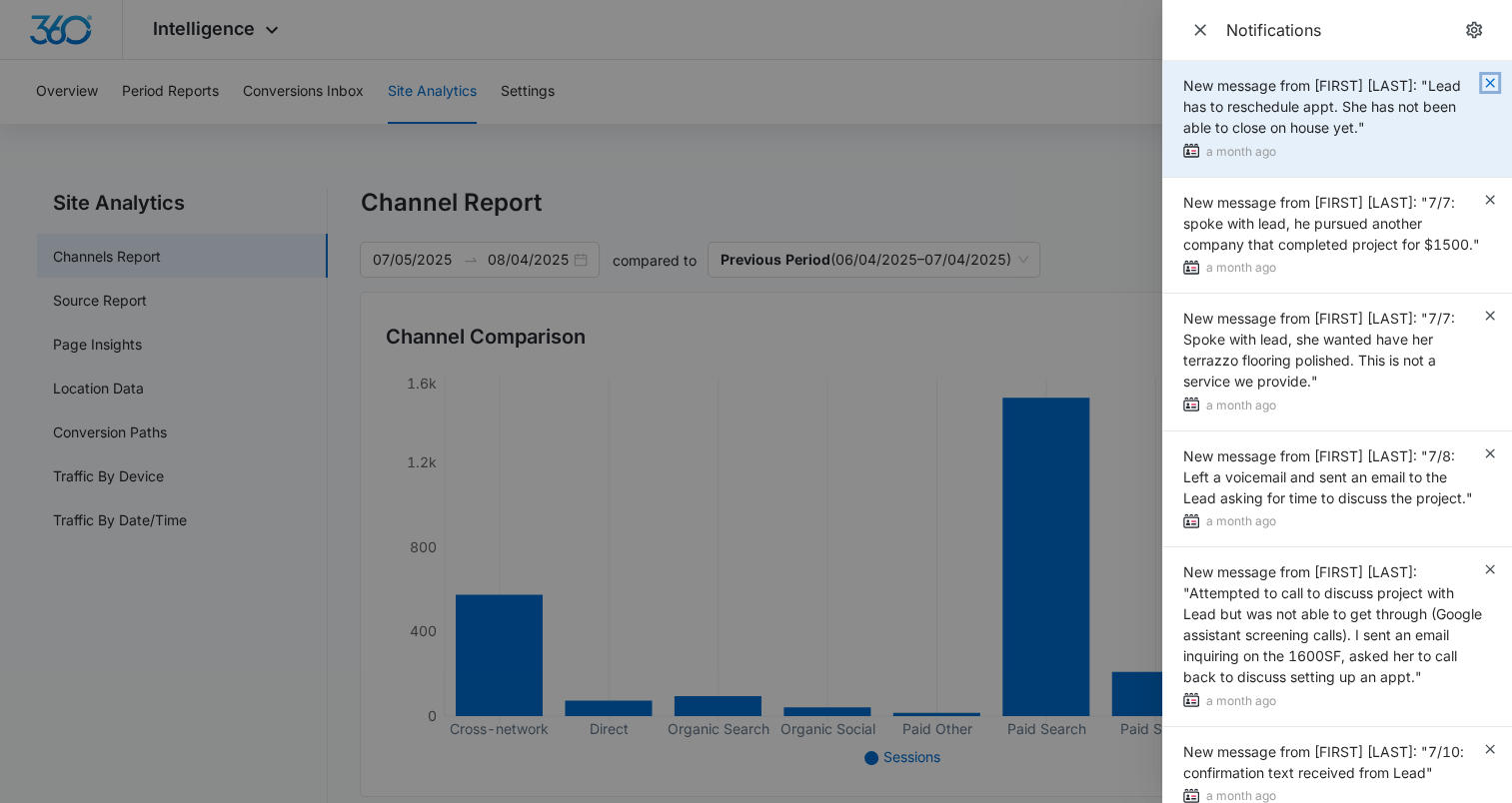 click 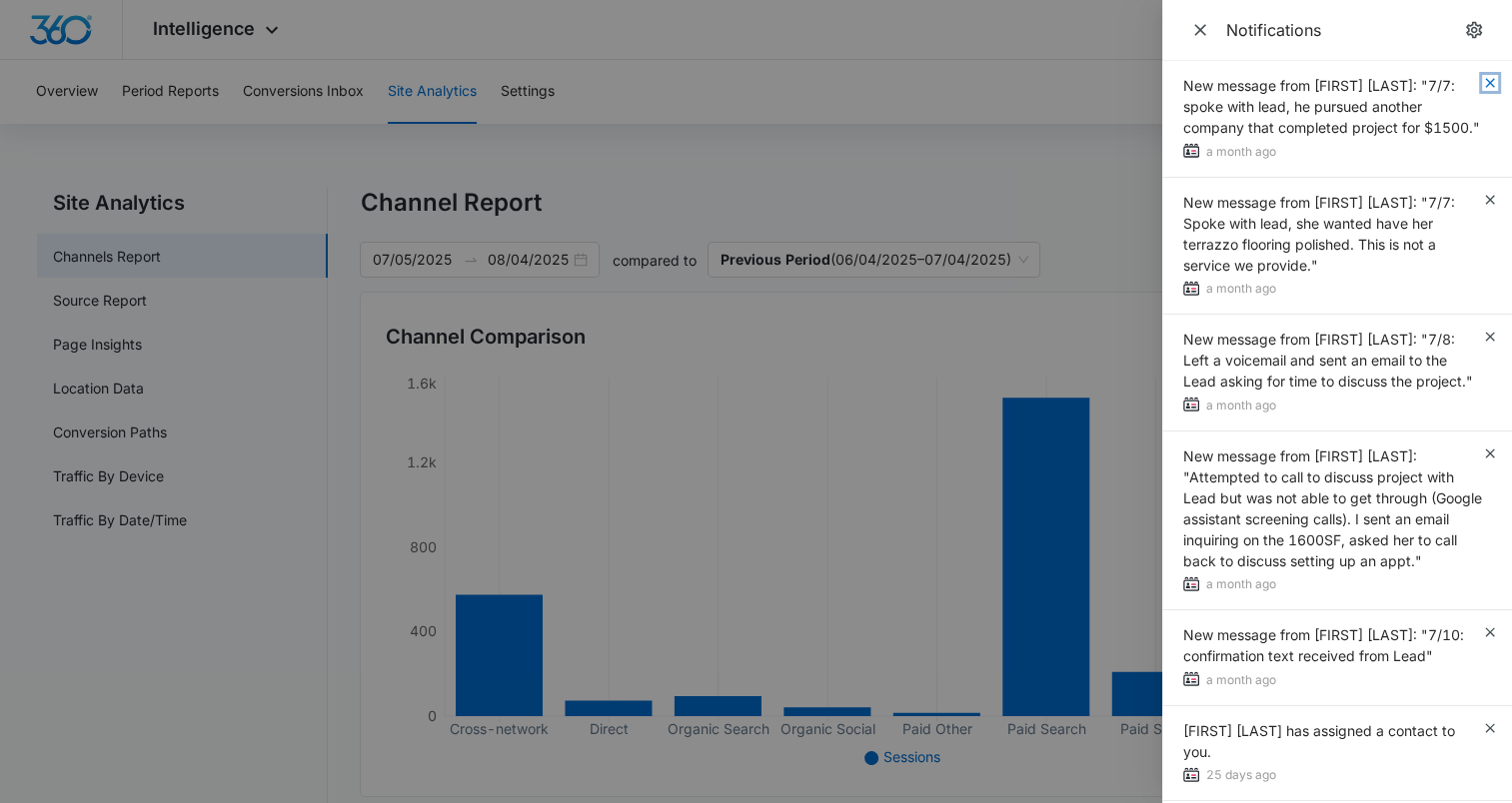 click 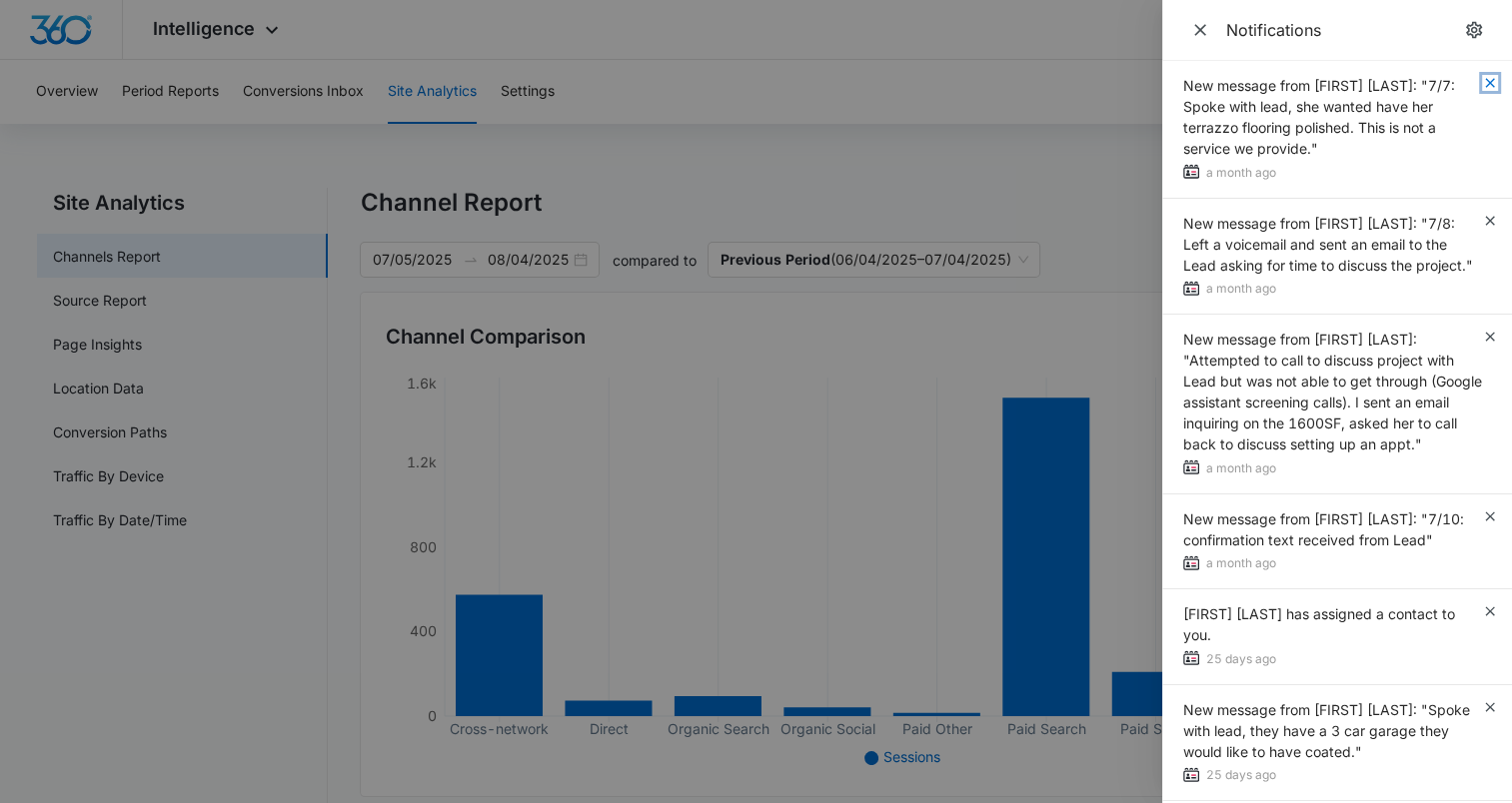 click 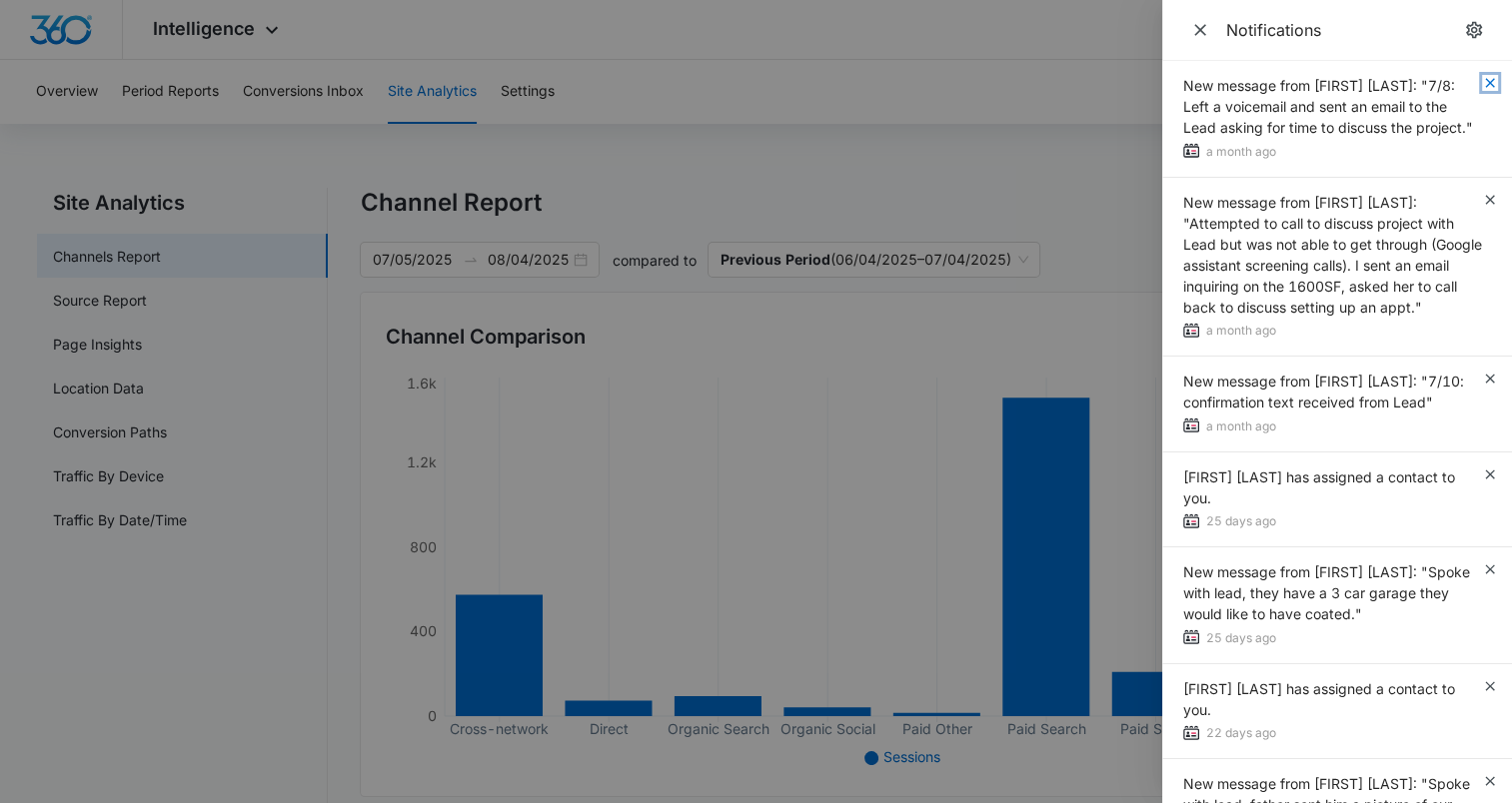 click 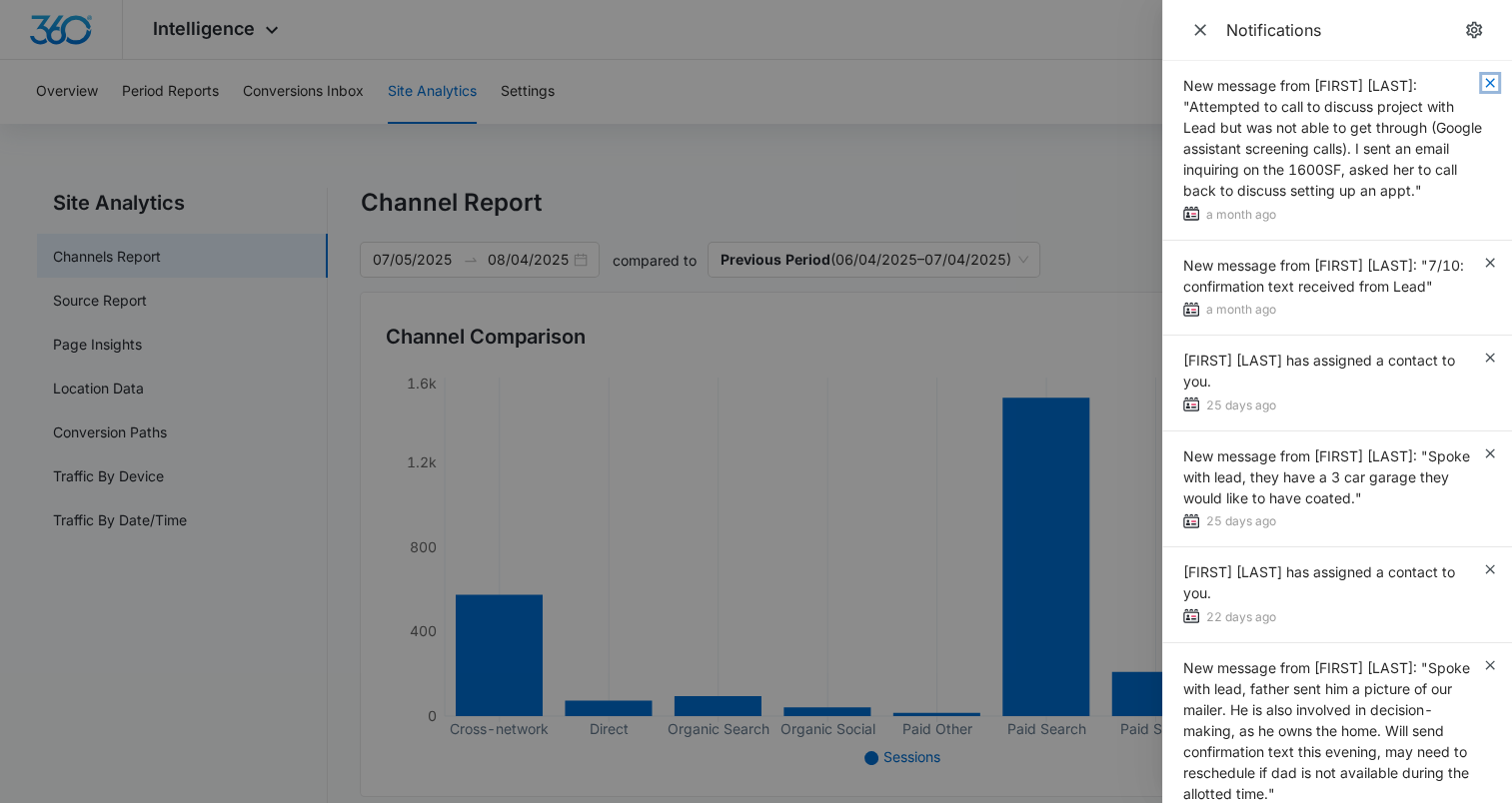 click 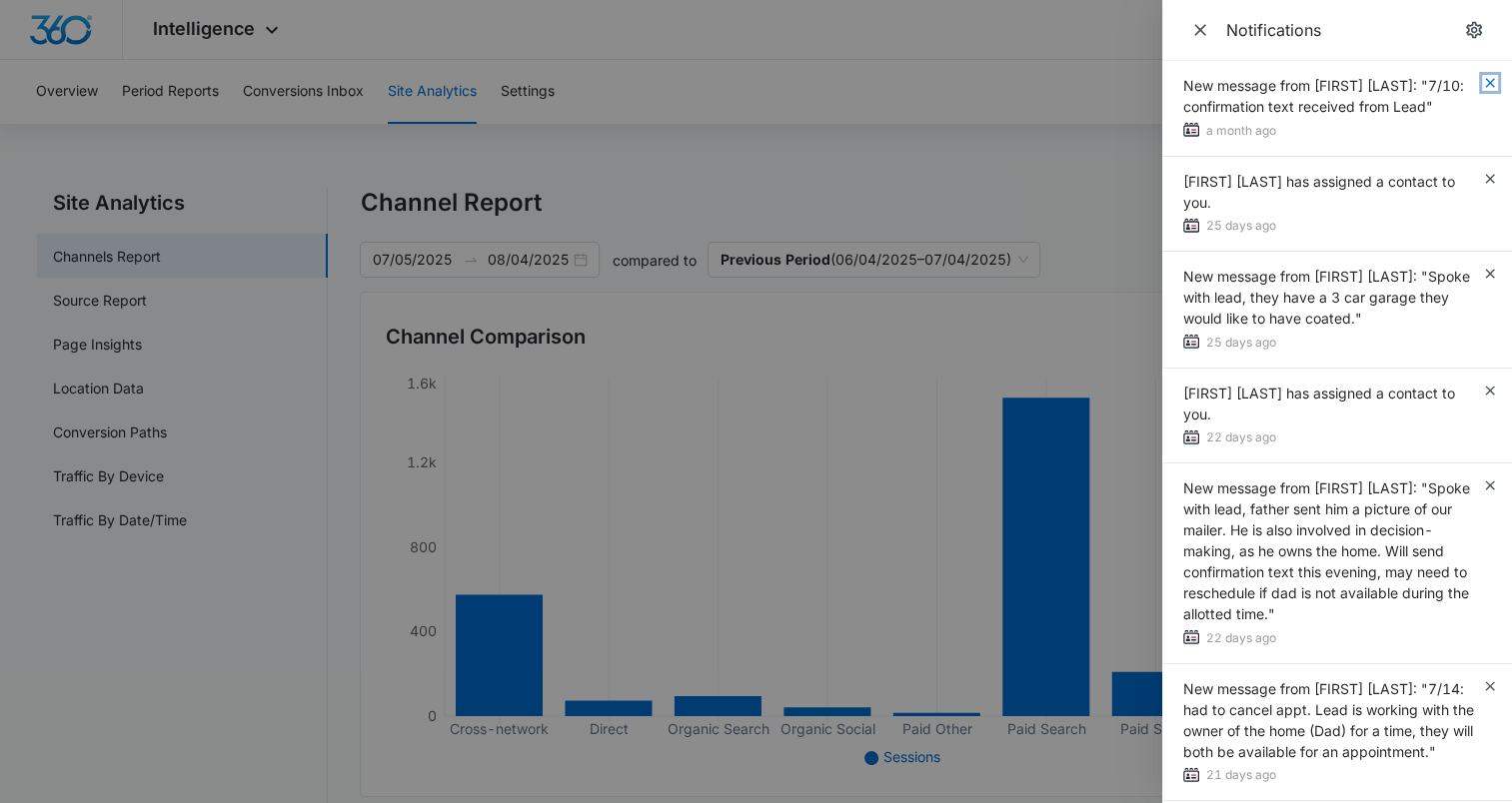 click 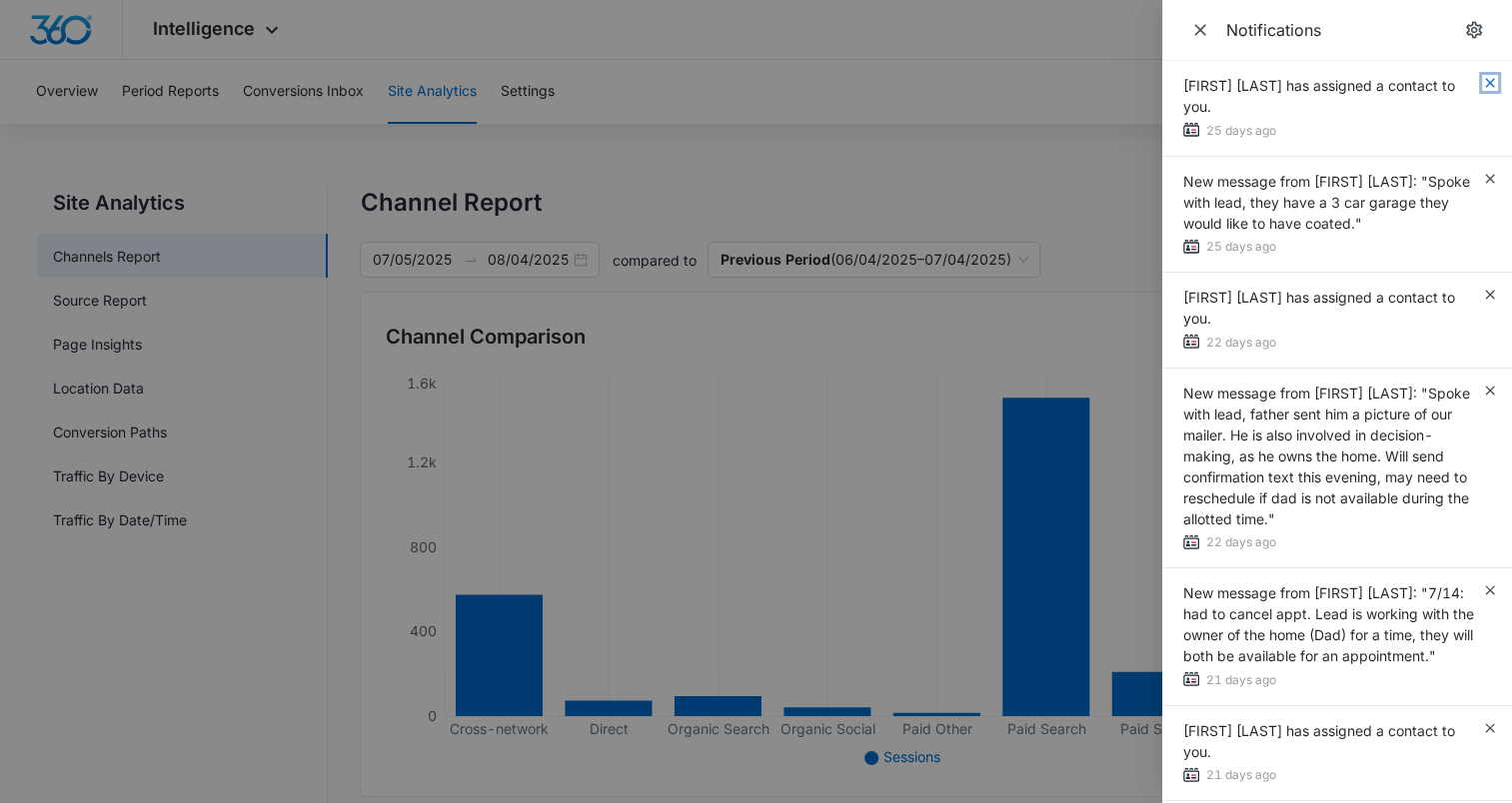 click 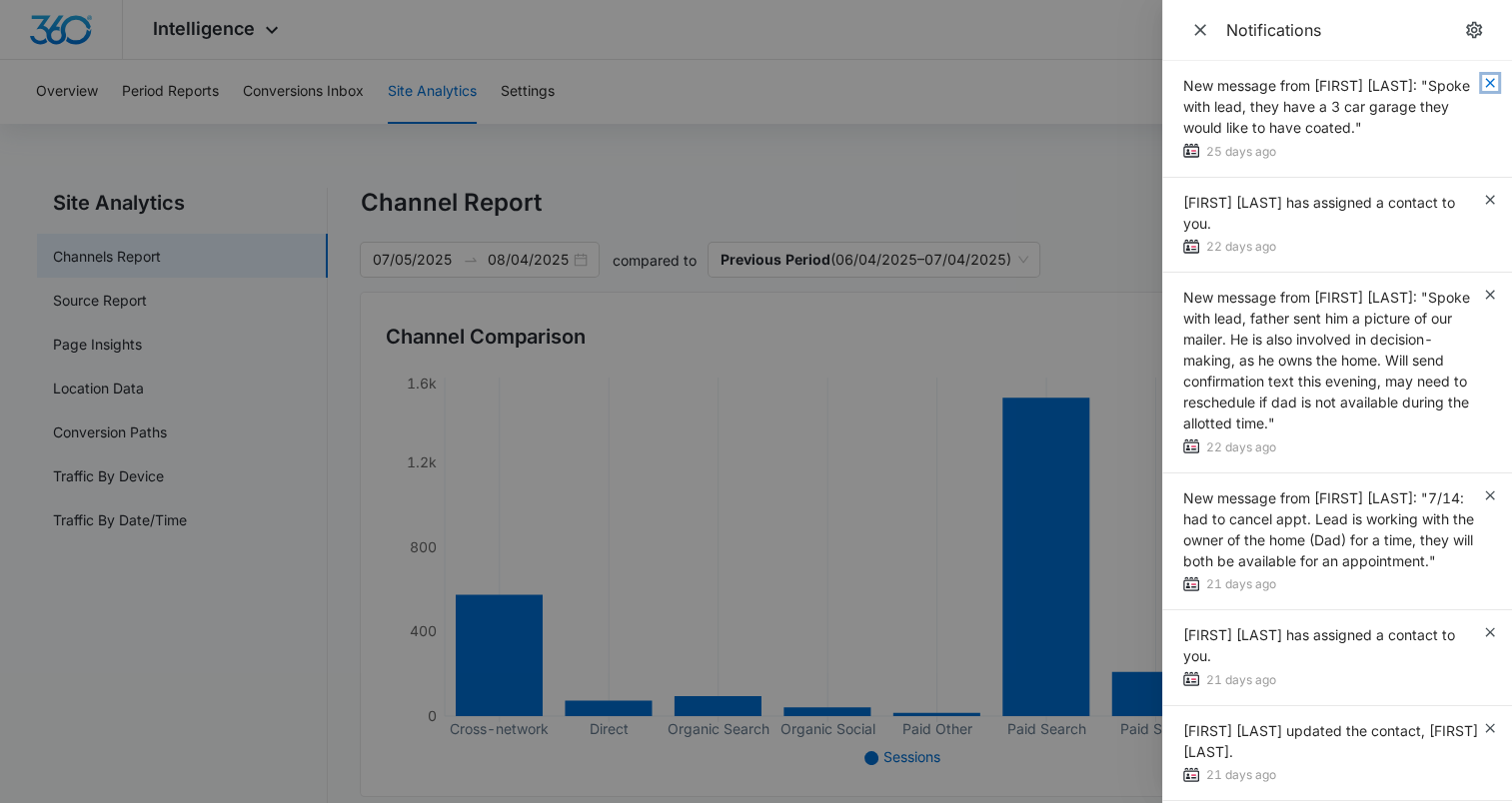 click 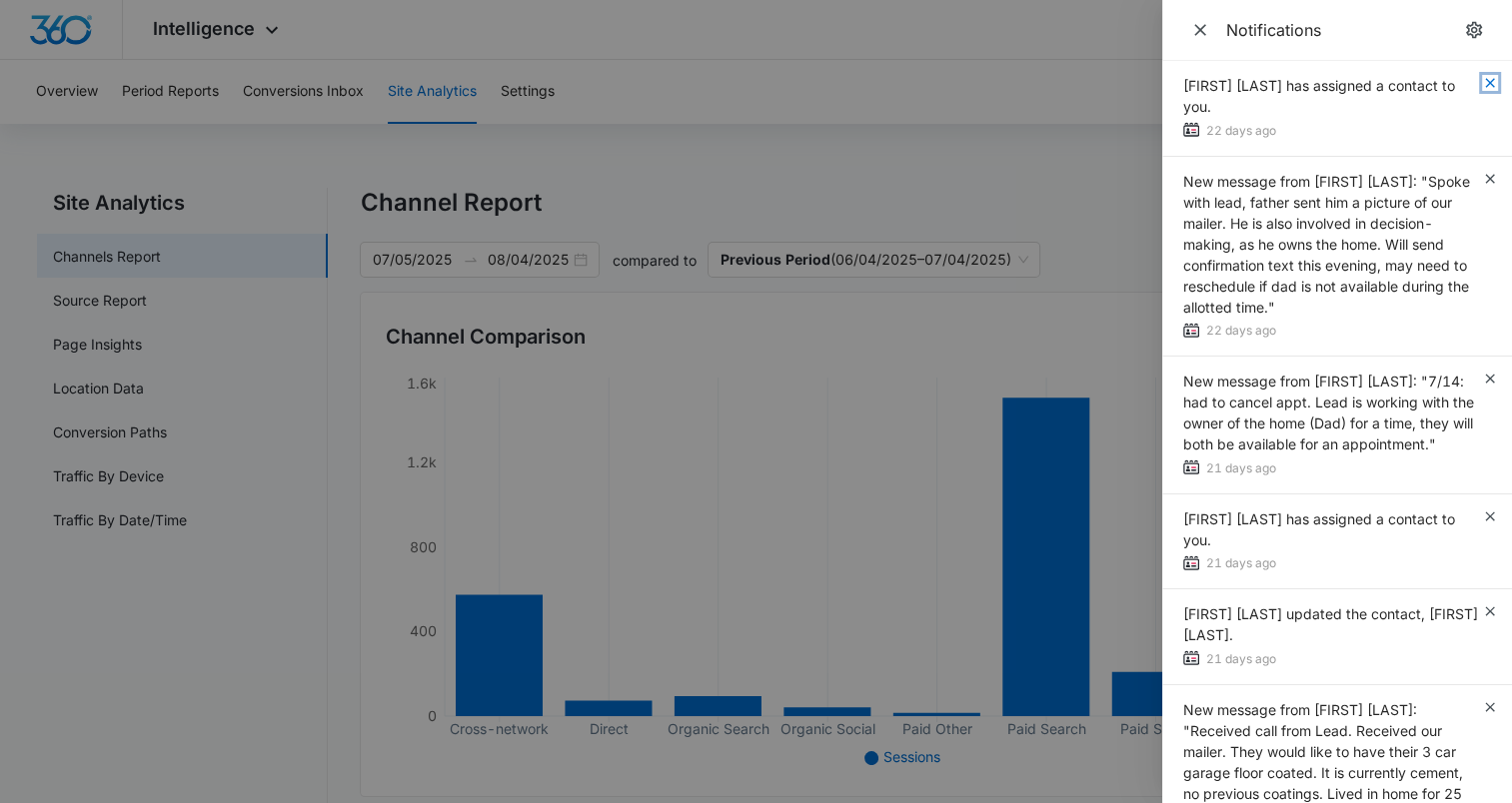 click 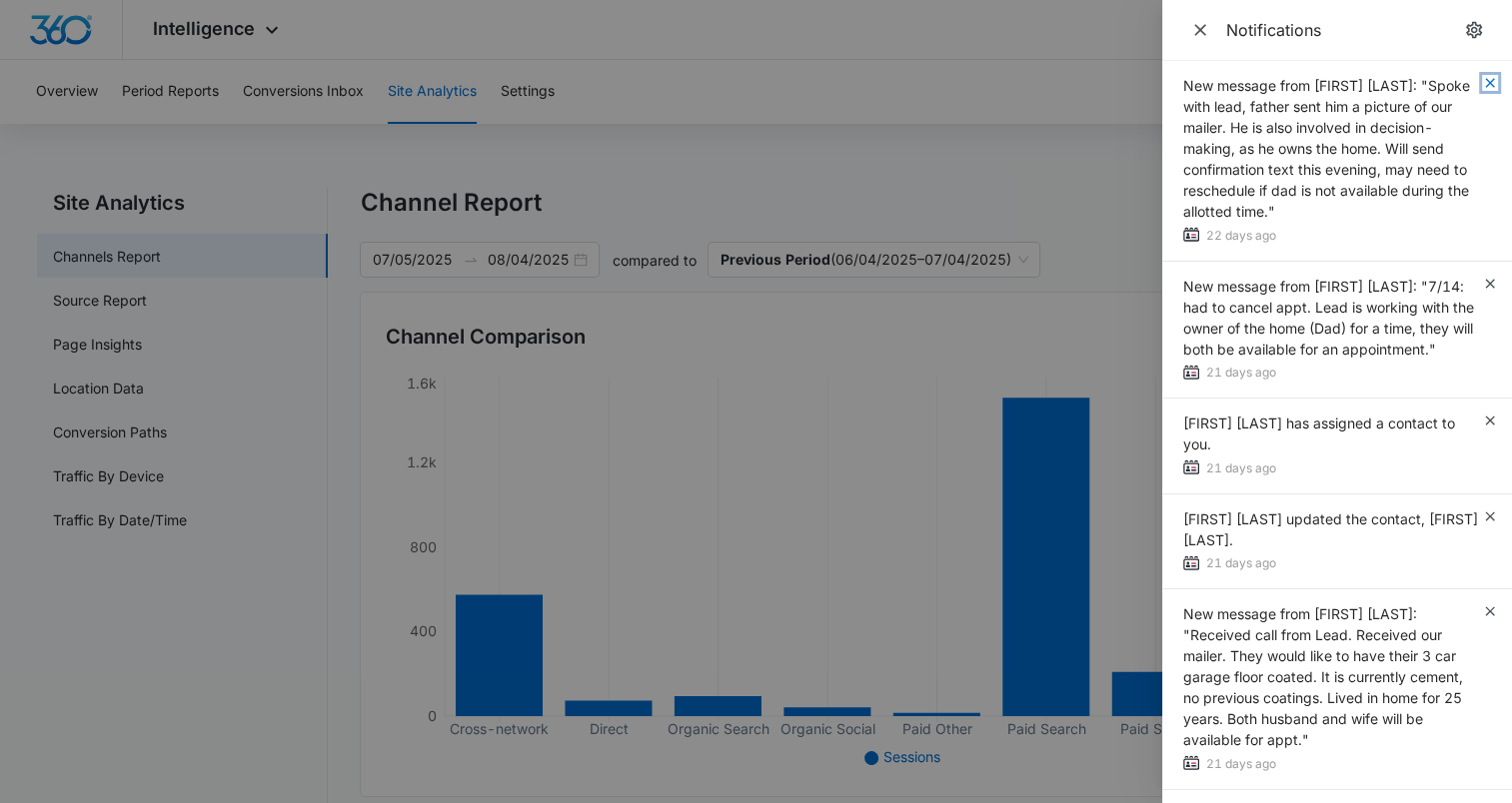 click 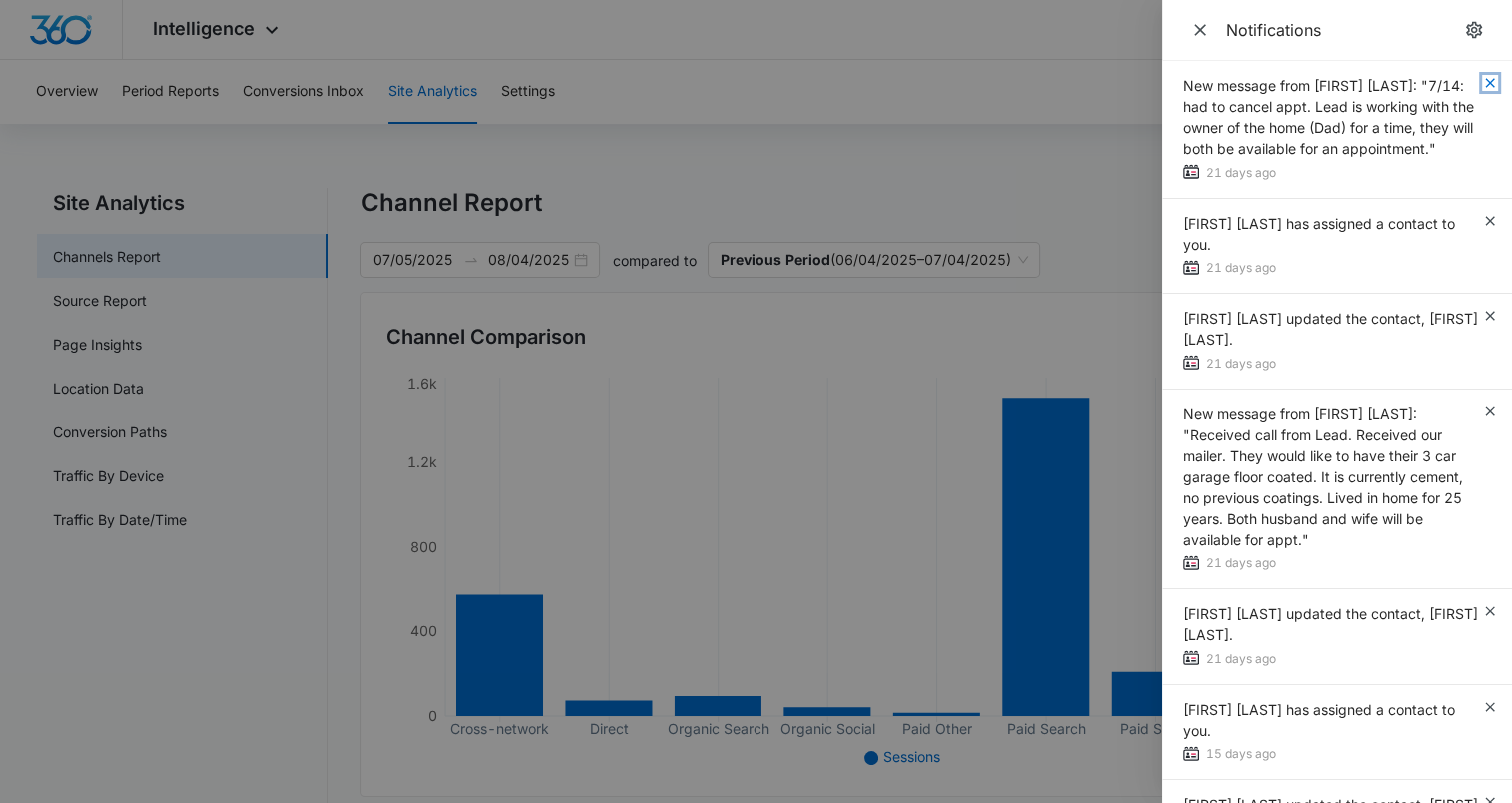 click 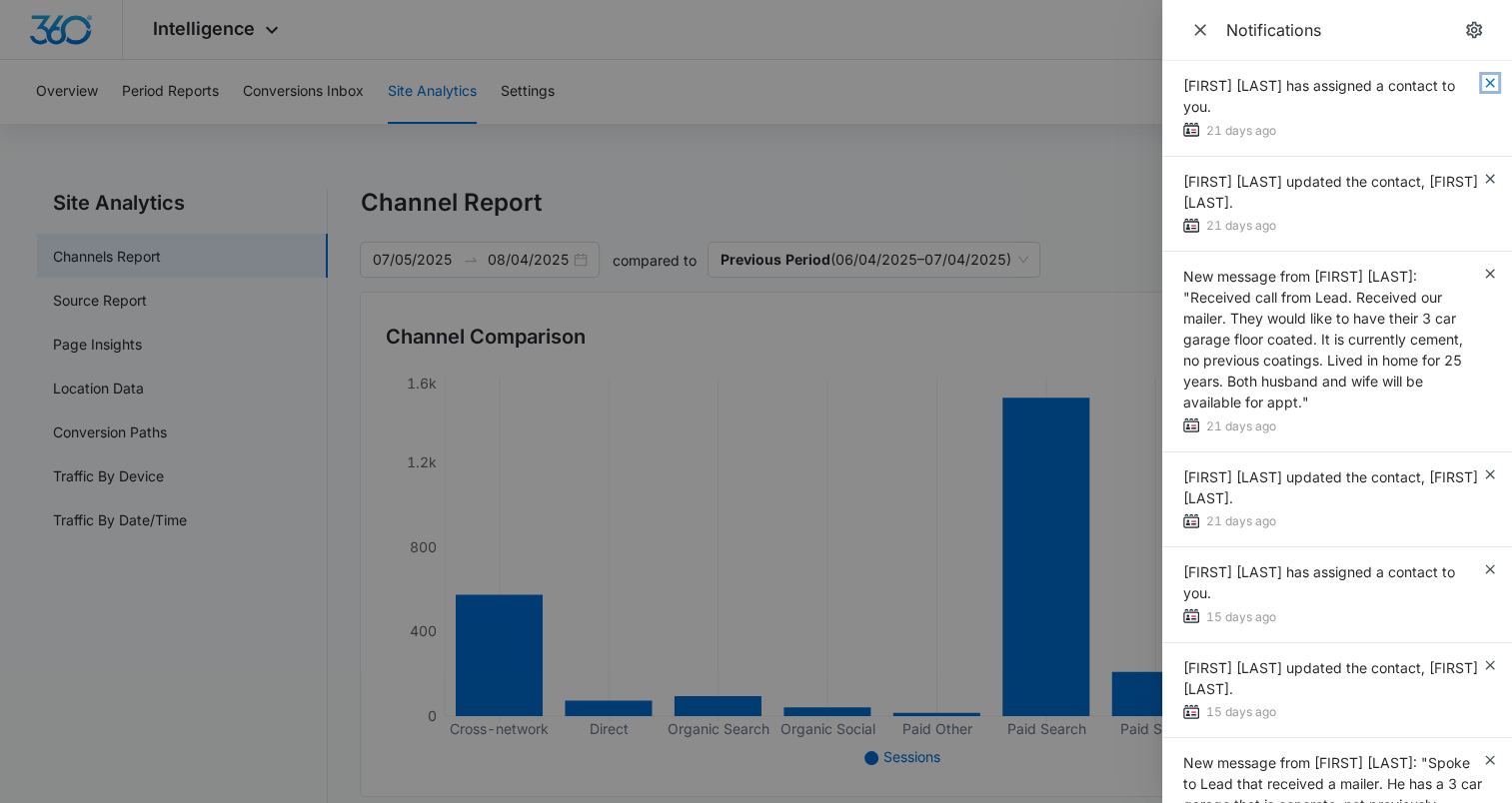click 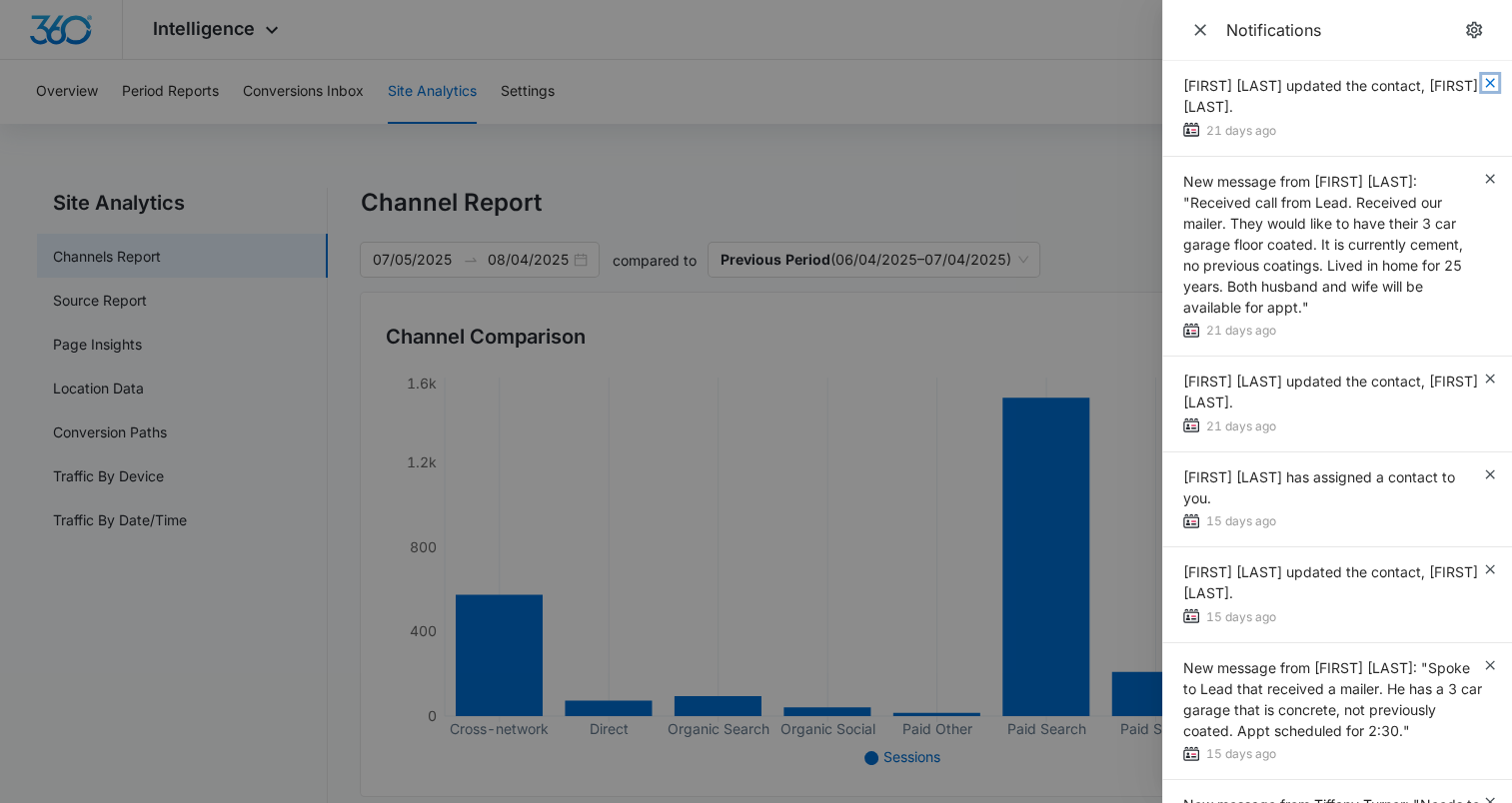 click 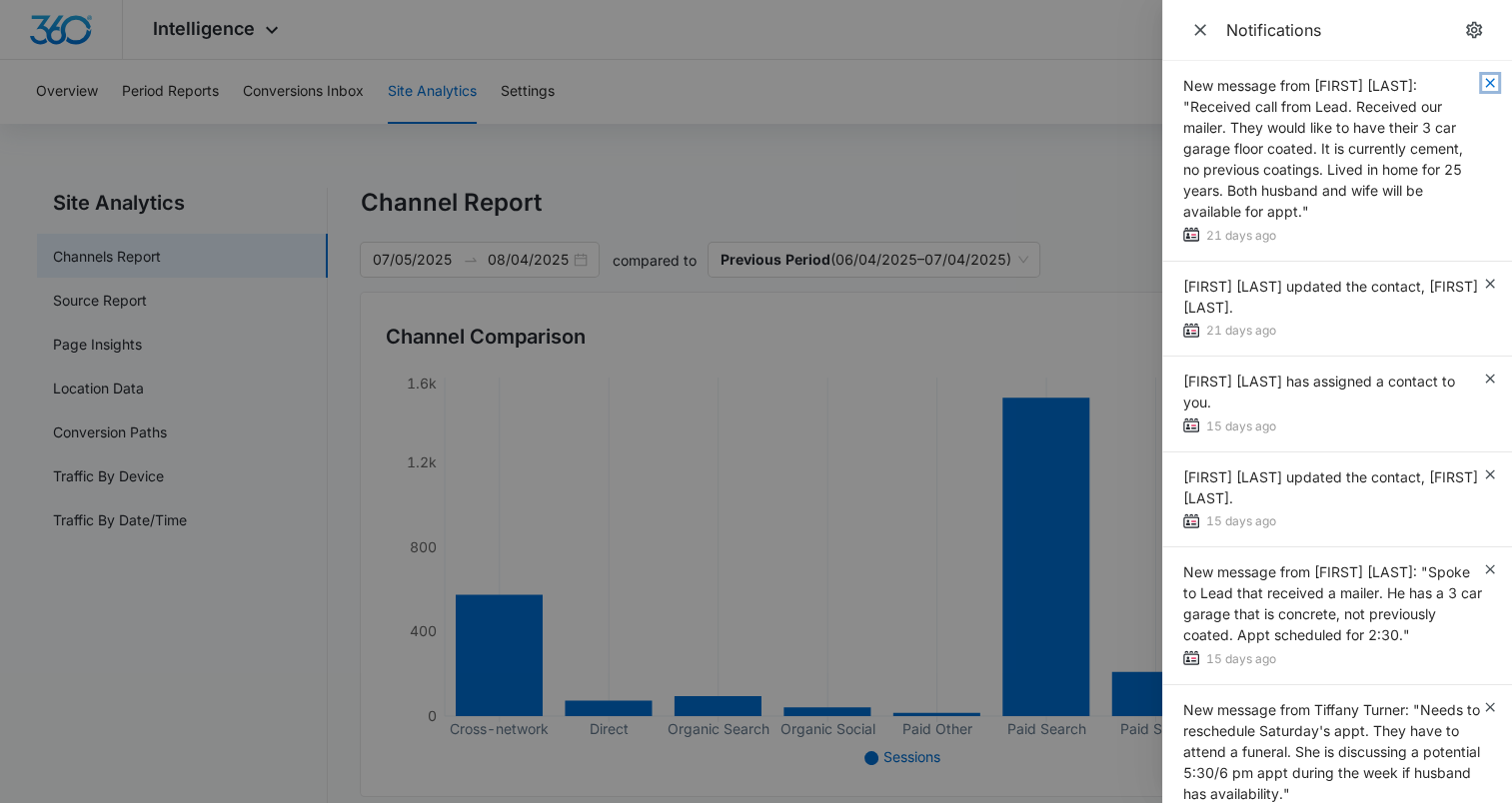 click 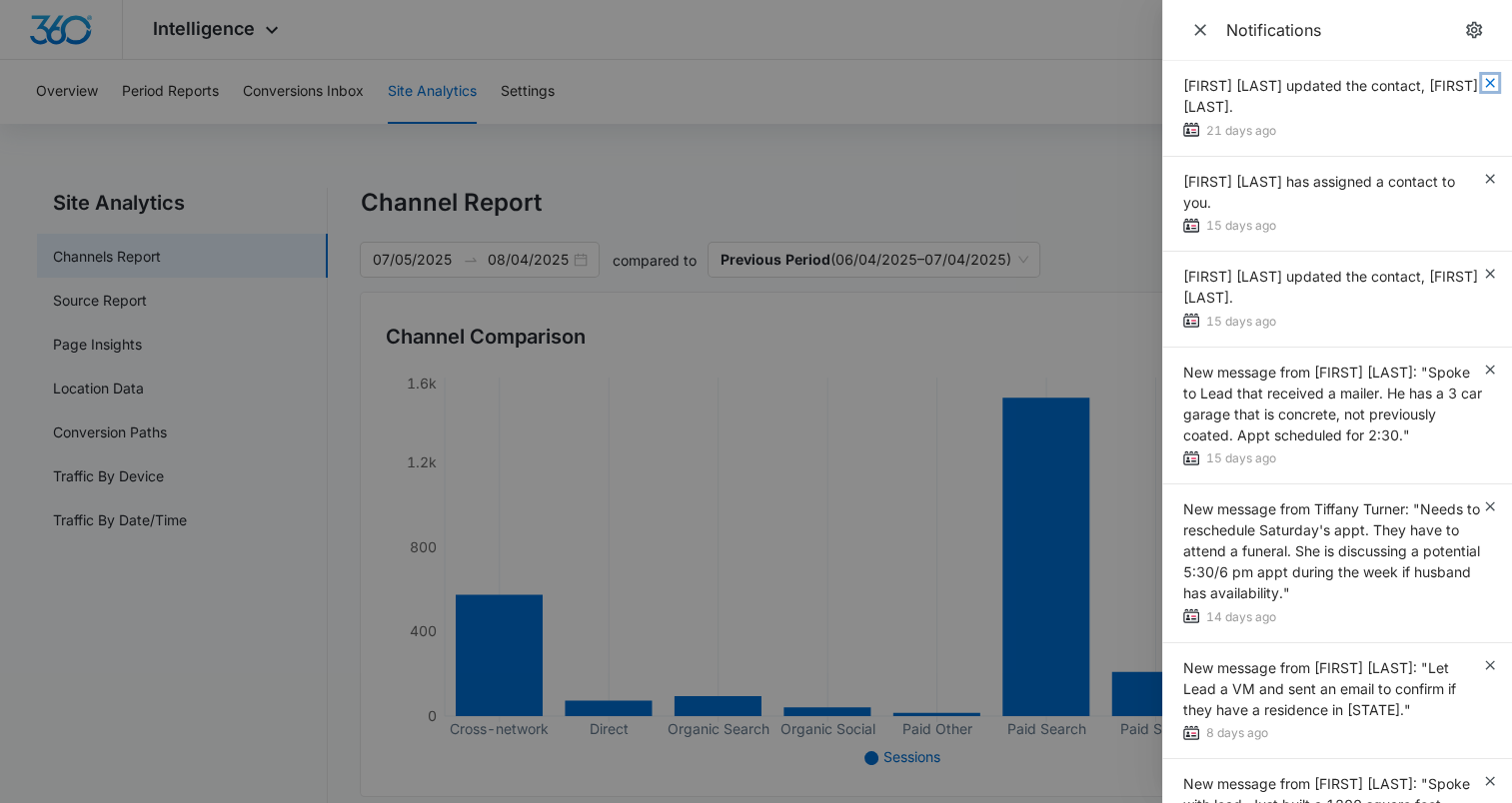 click 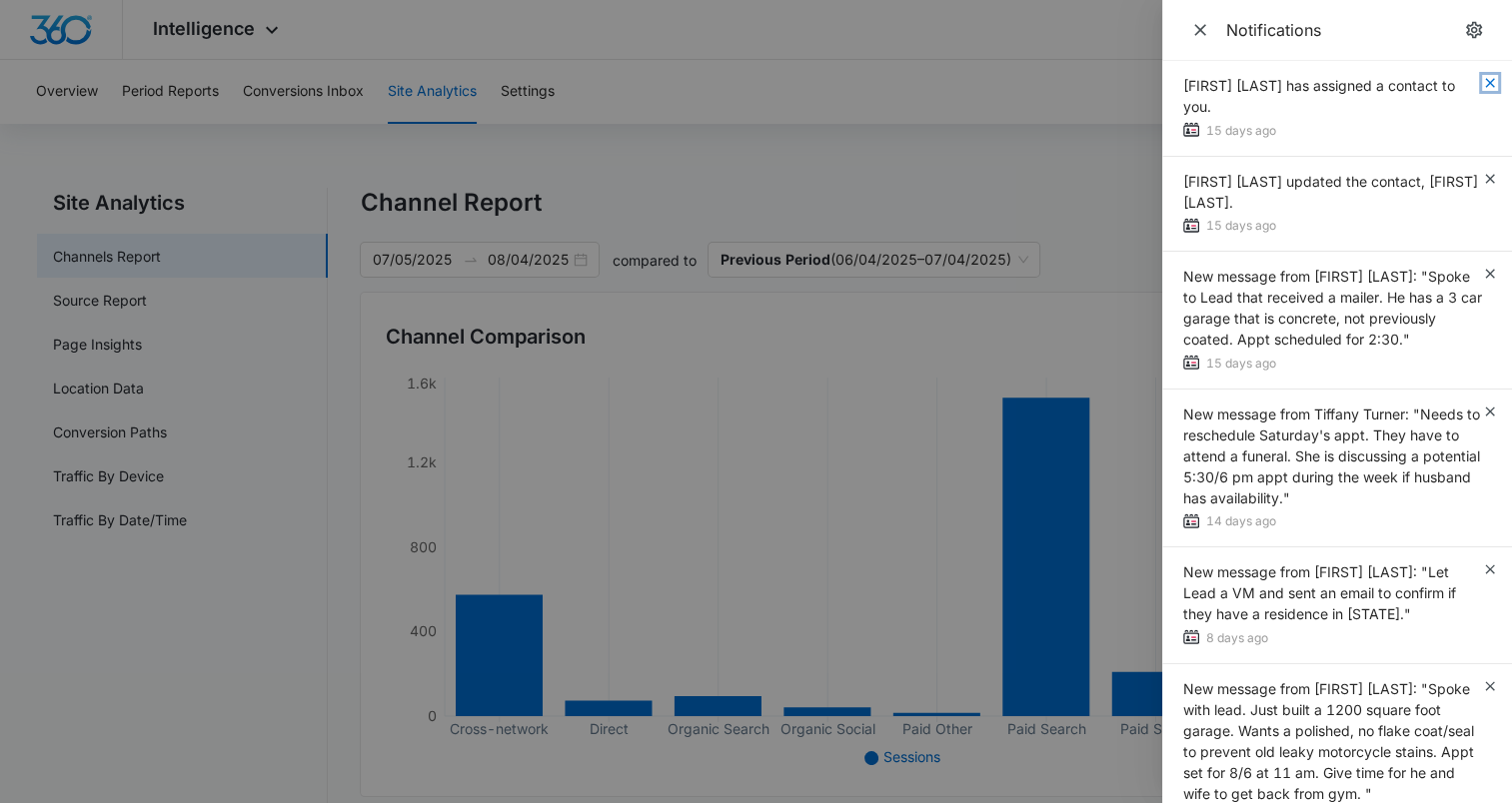 click 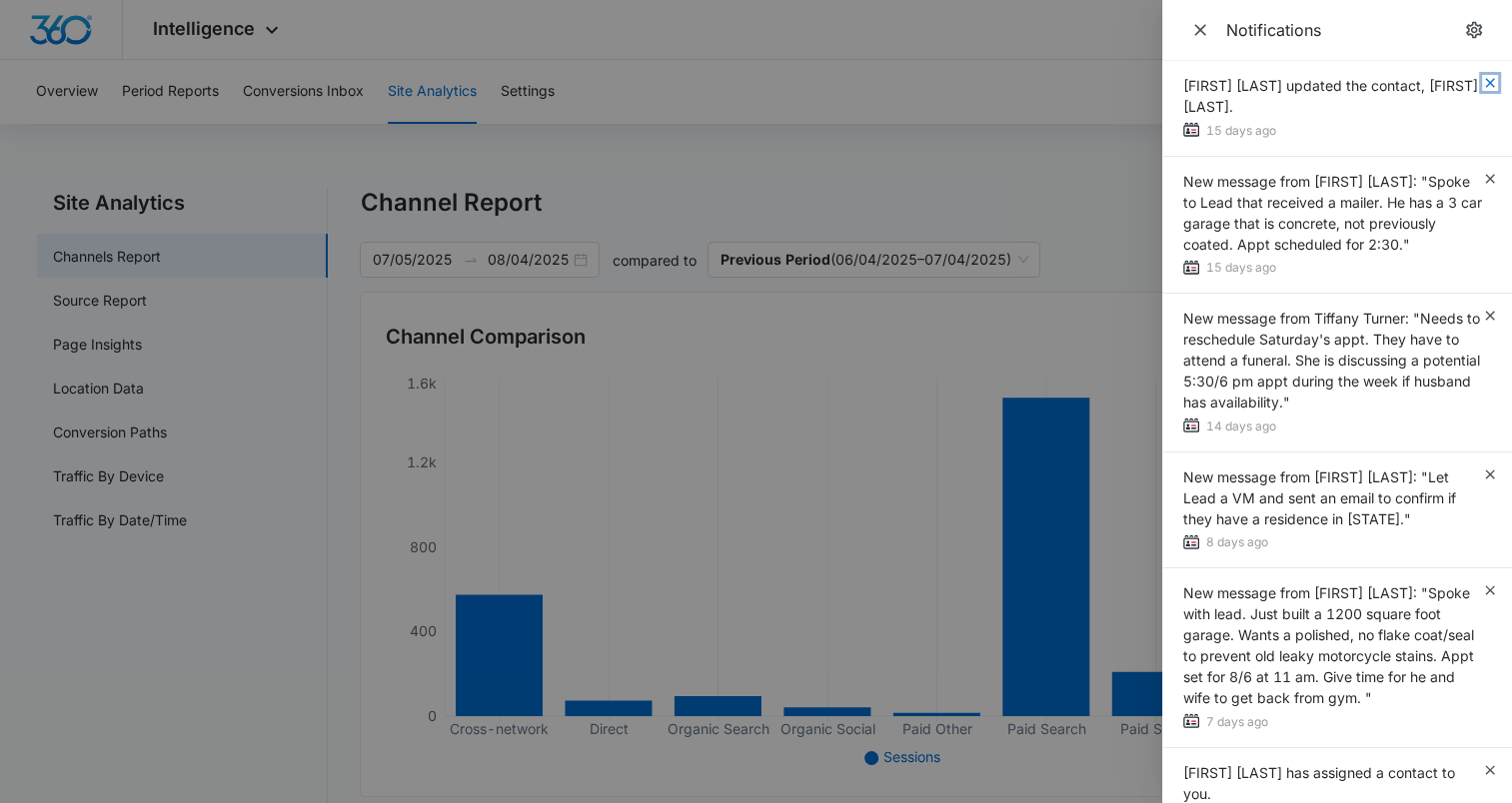 click 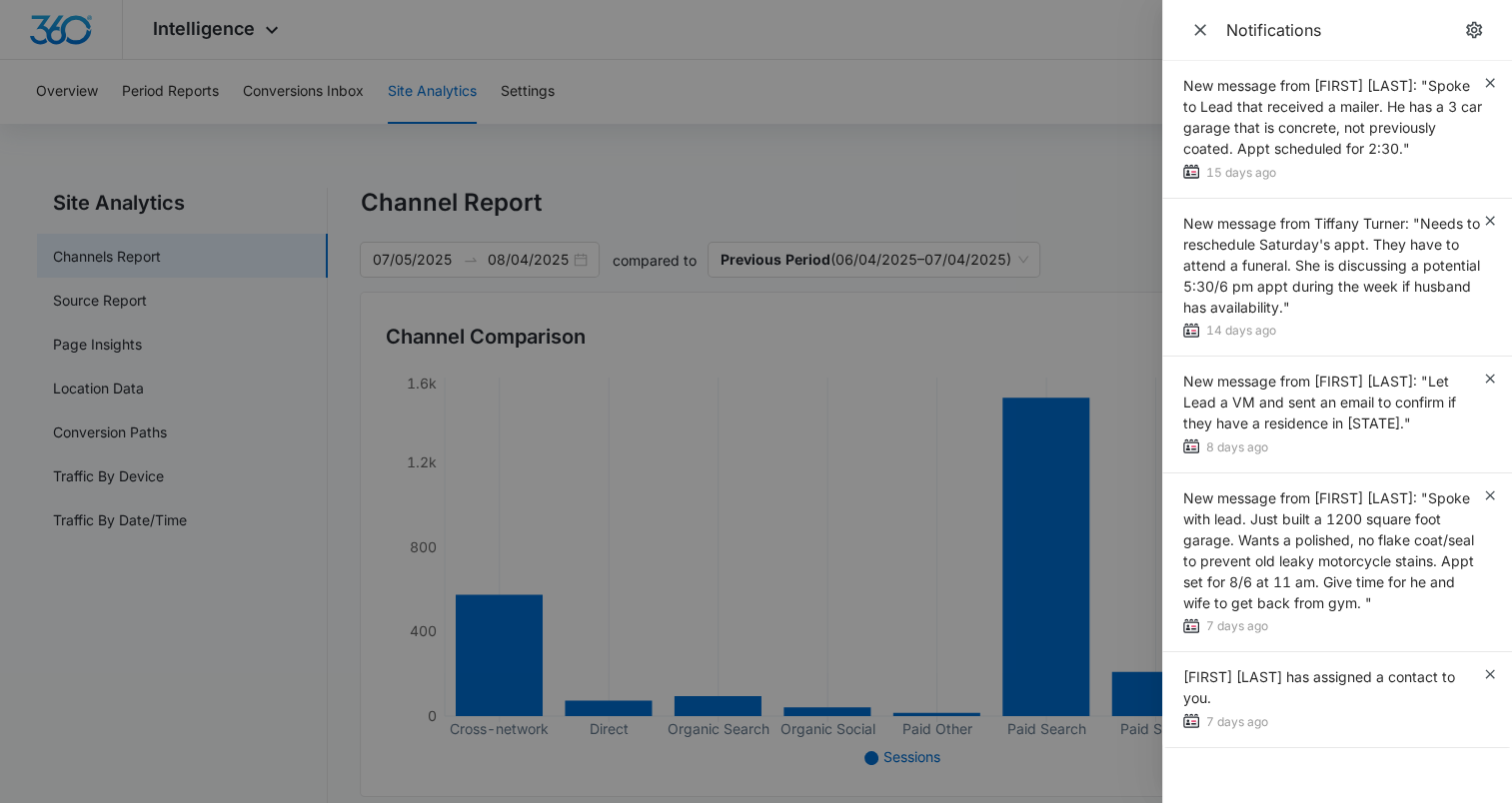 click on "New message from [FIRST] [LAST]: "Spoke to Lead that received a mailer. He has a 3 car garage that is concrete, not previously coated. Appt scheduled for 2:30."" at bounding box center (1332, 117) 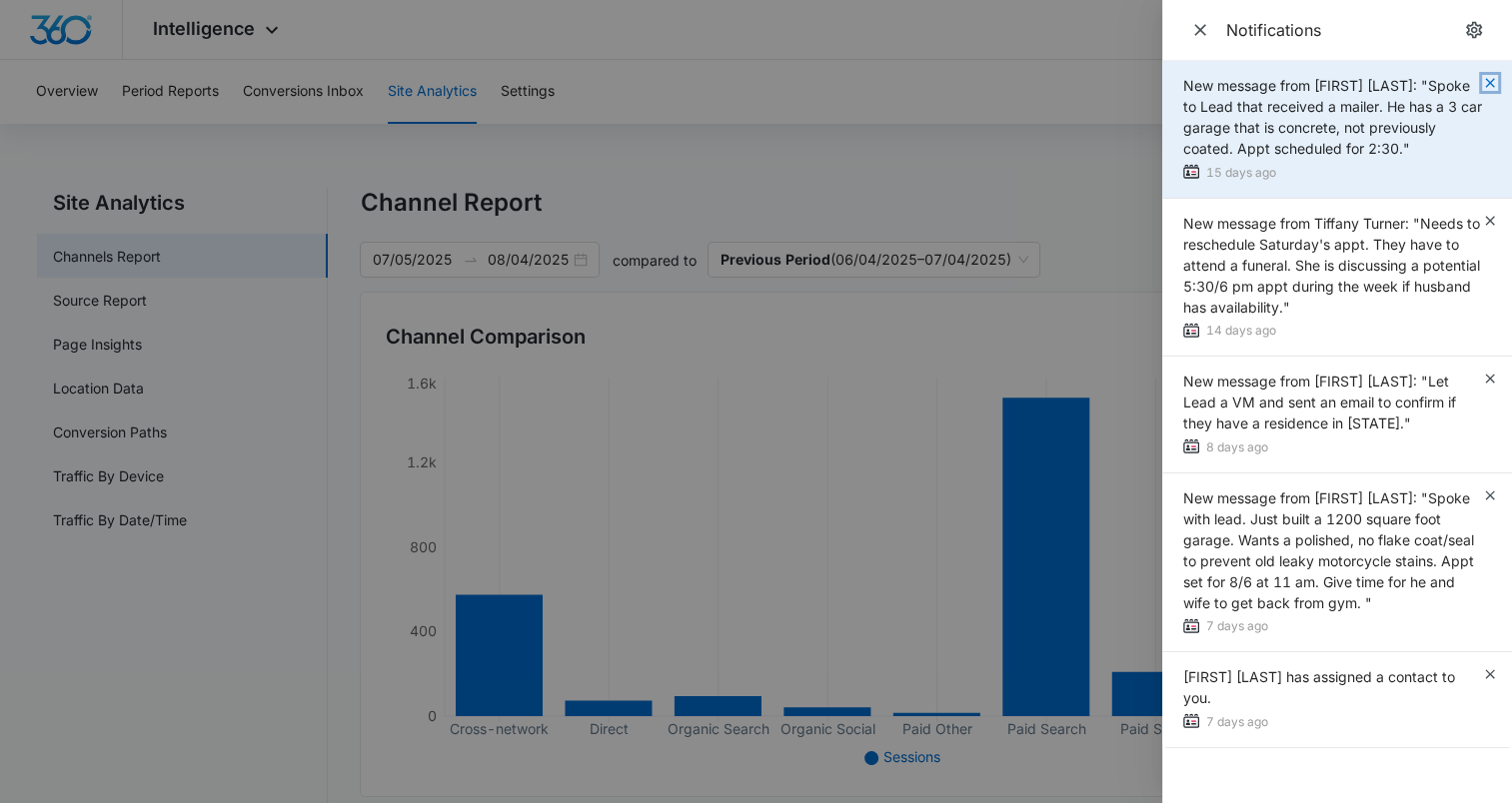 click 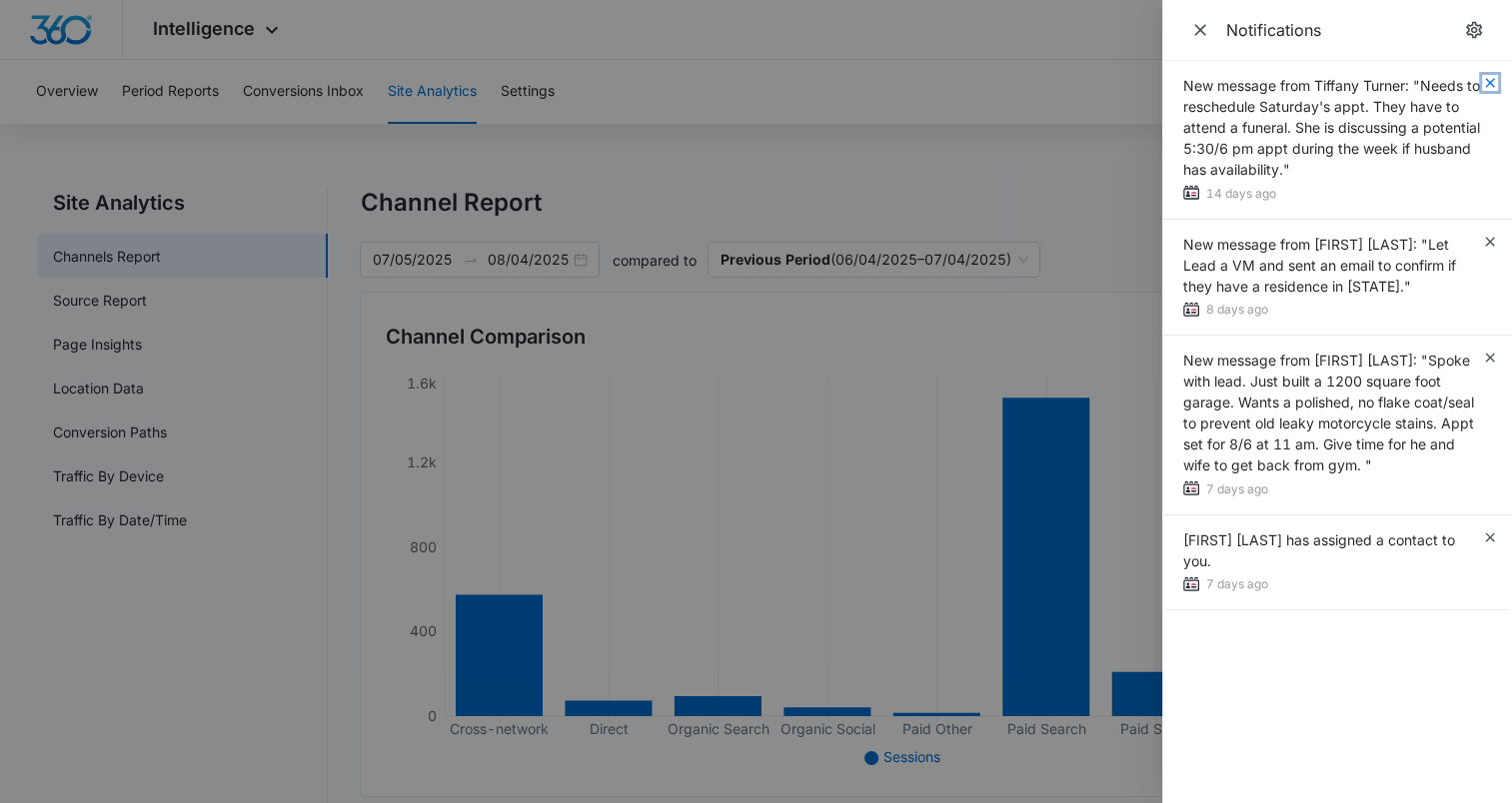 click 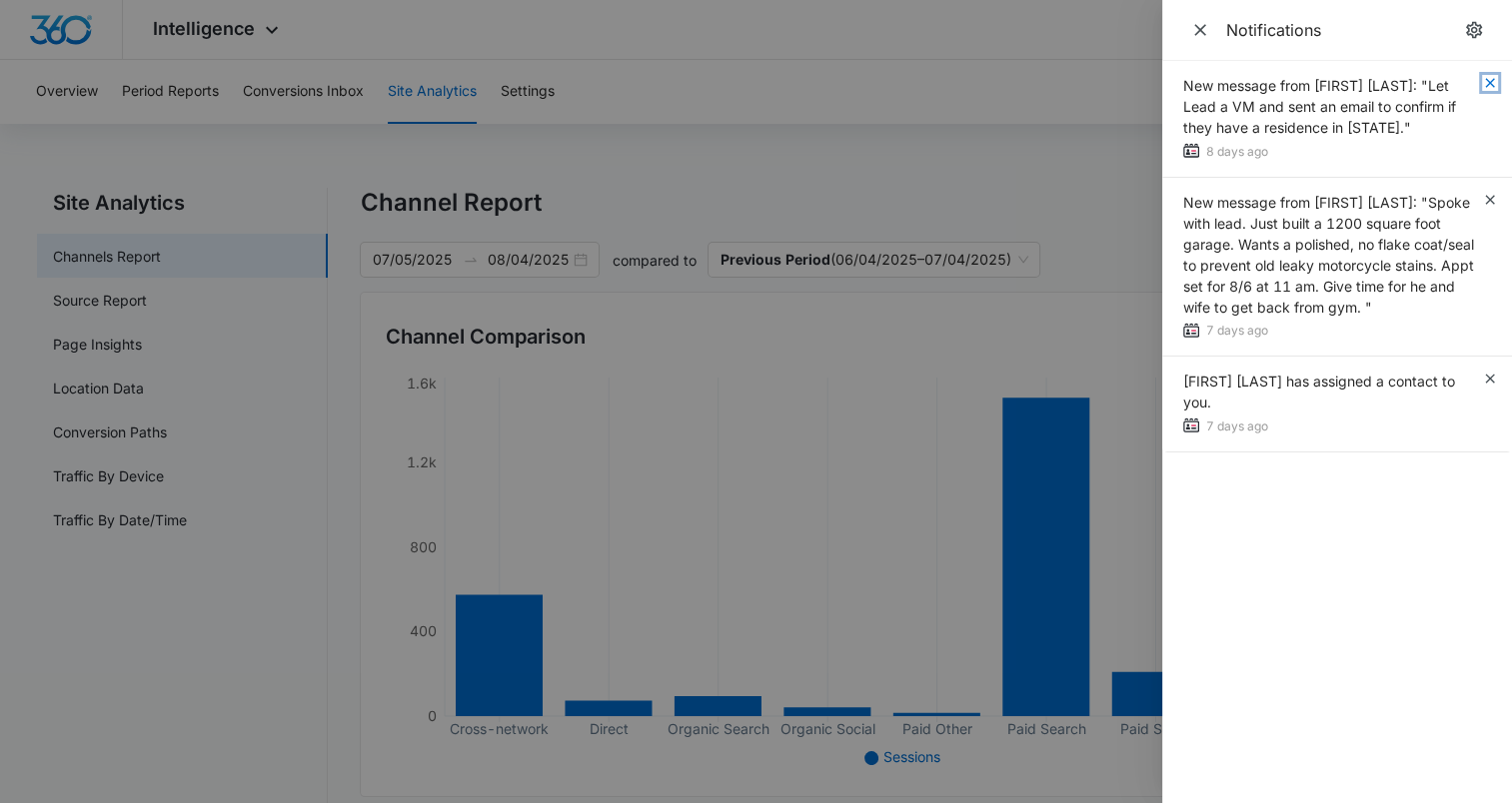 click 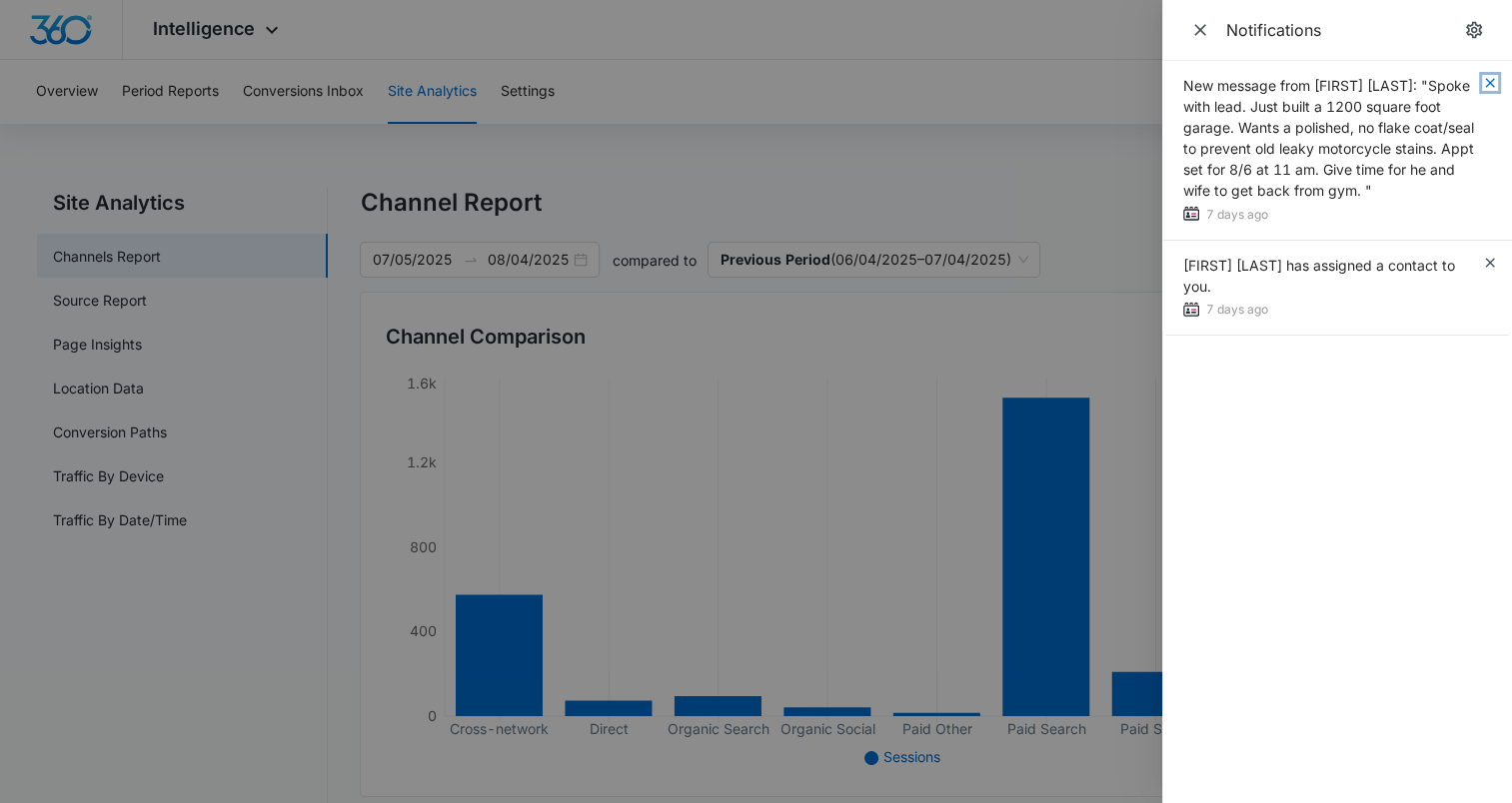 click 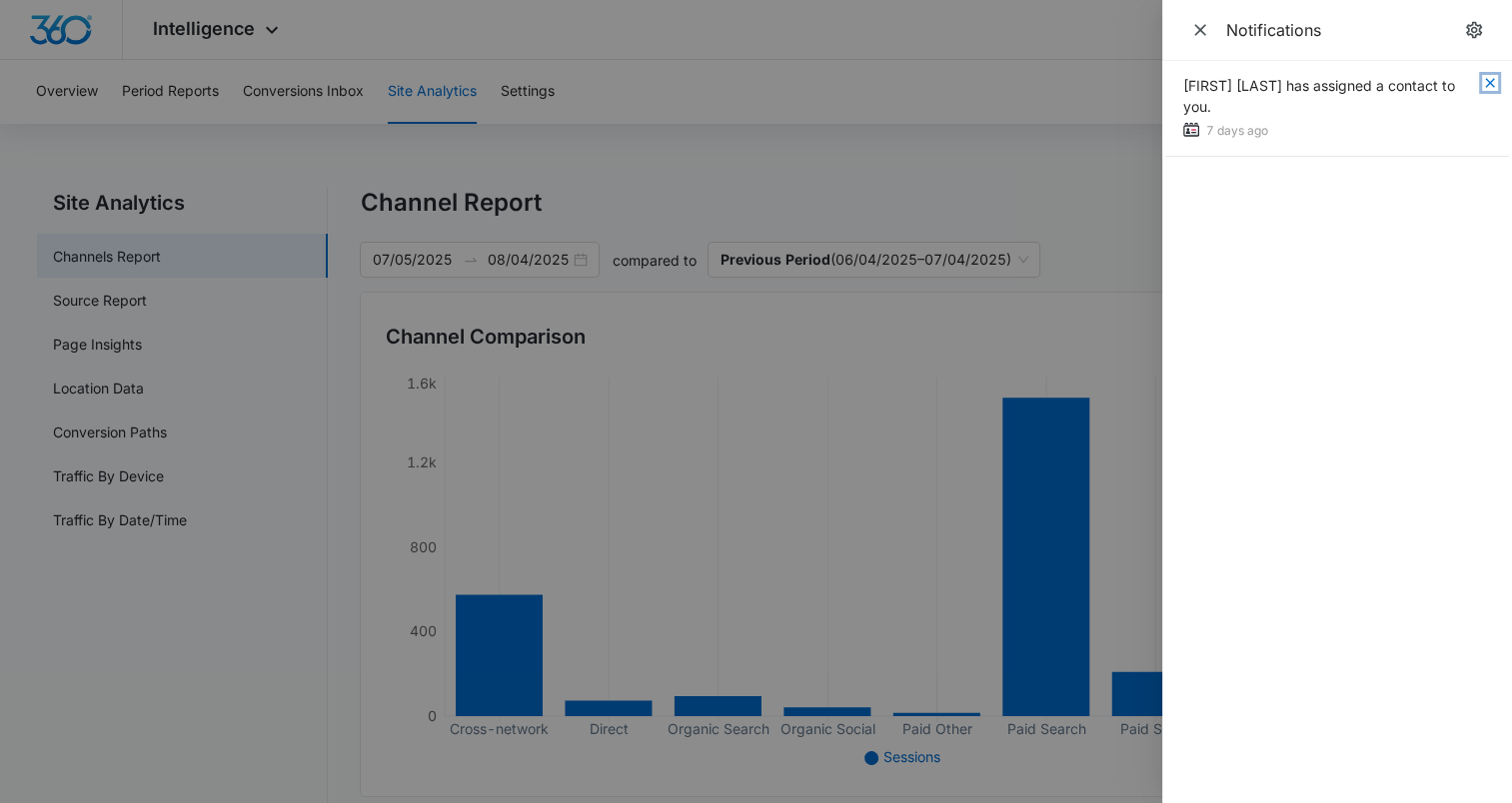 click 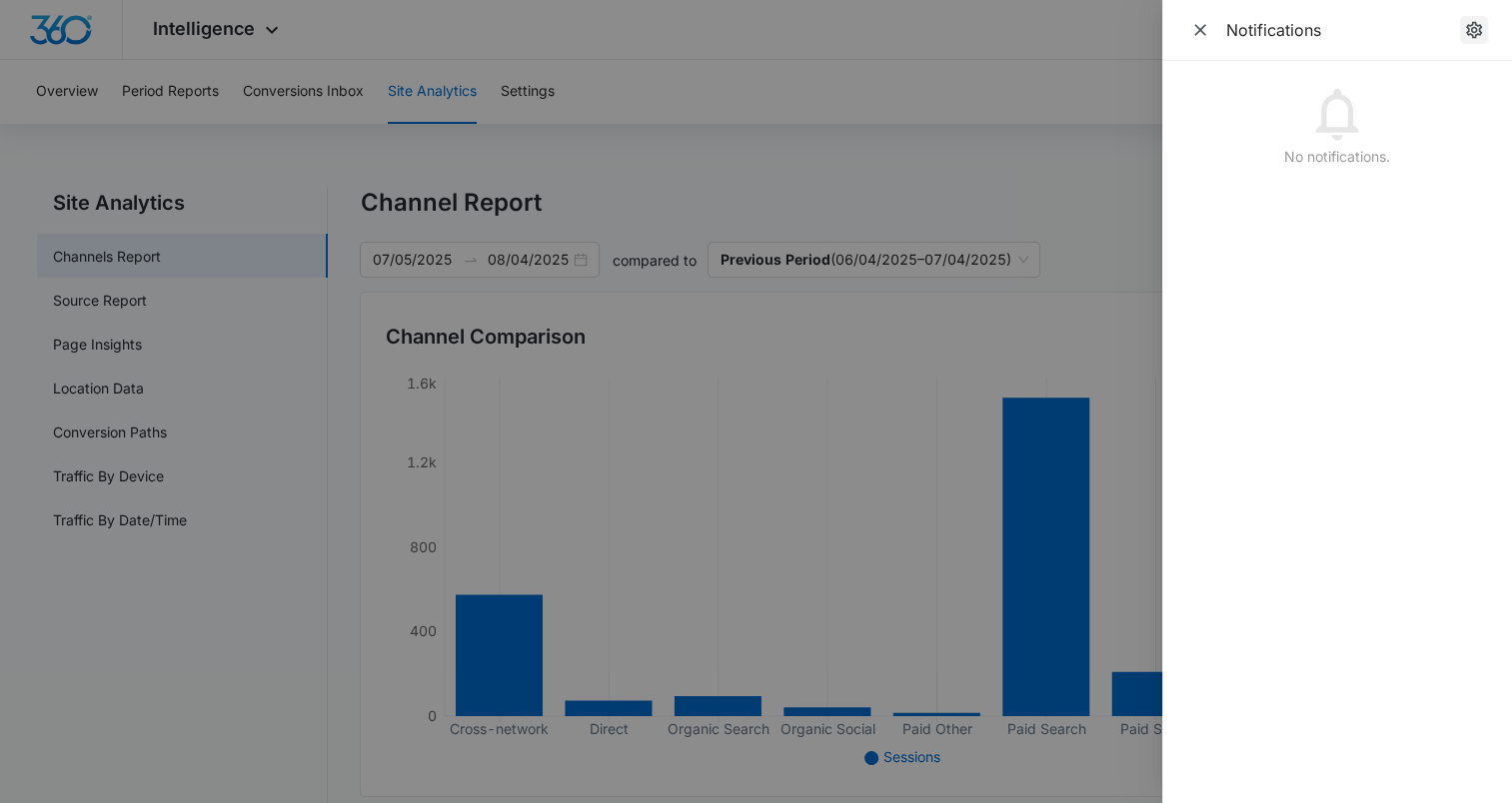 click 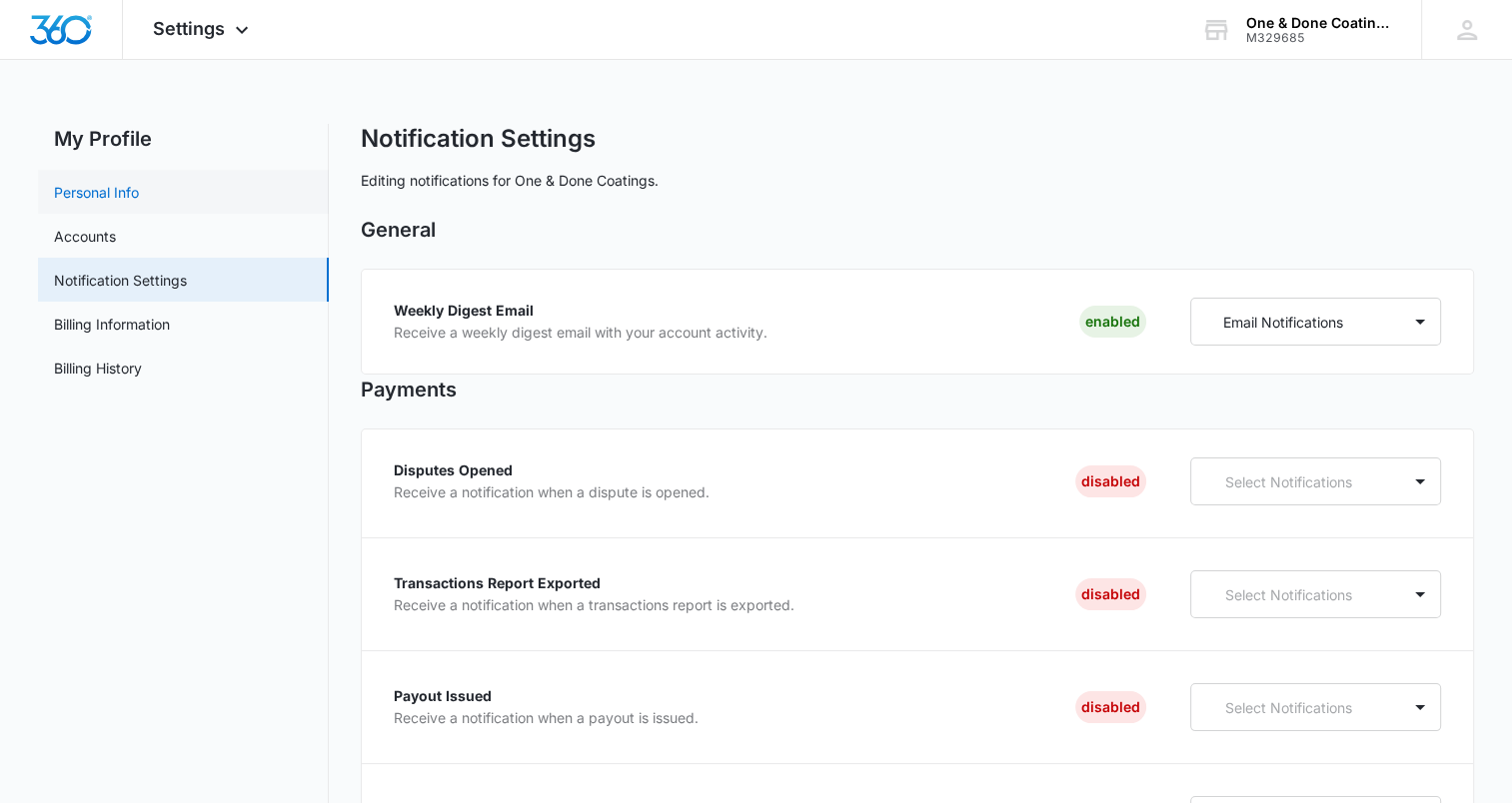 click on "Personal Info" at bounding box center (96, 192) 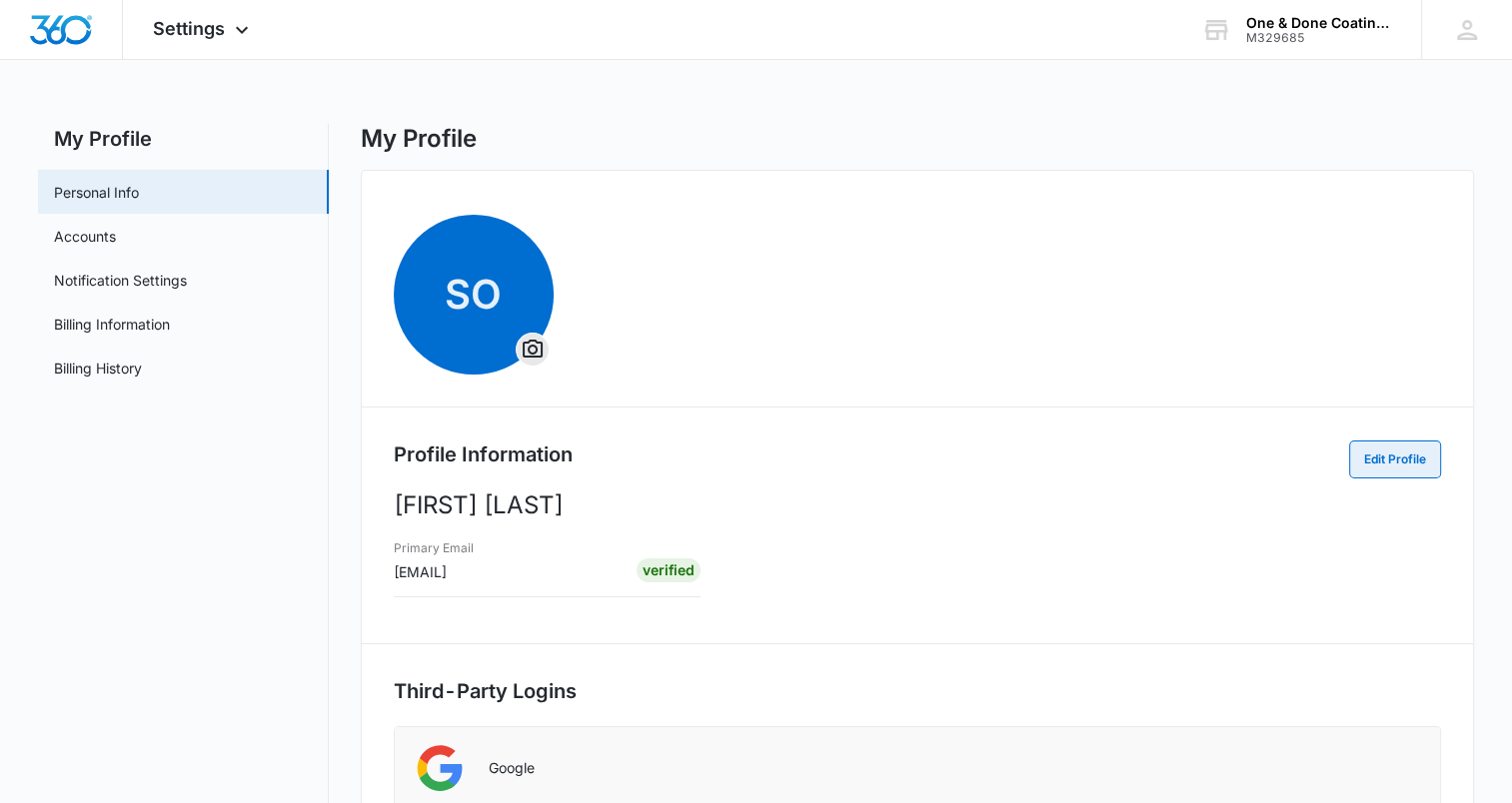click on "Edit Profile" at bounding box center (1395, 459) 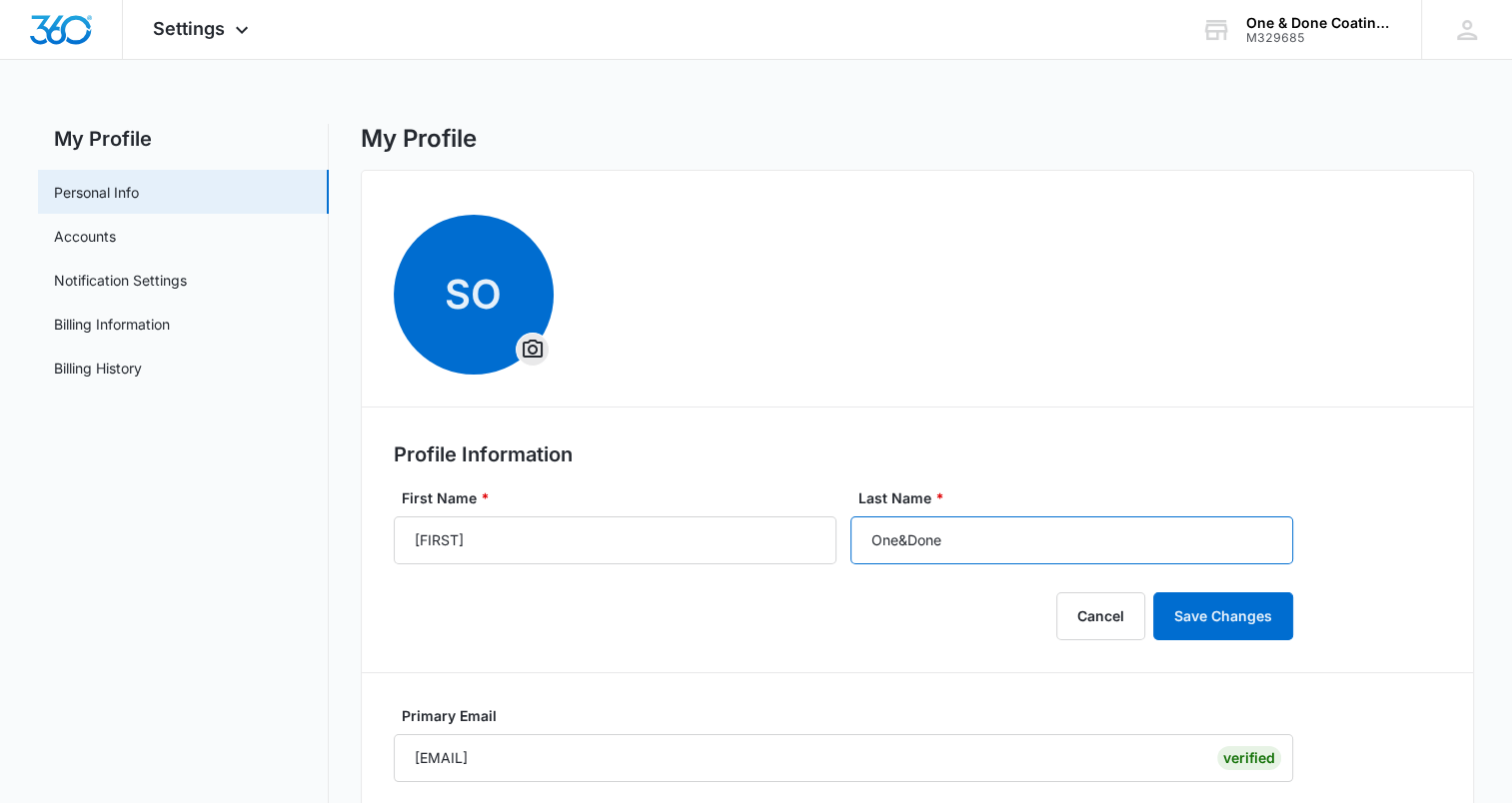 click on "One&Done" at bounding box center (1071, 540) 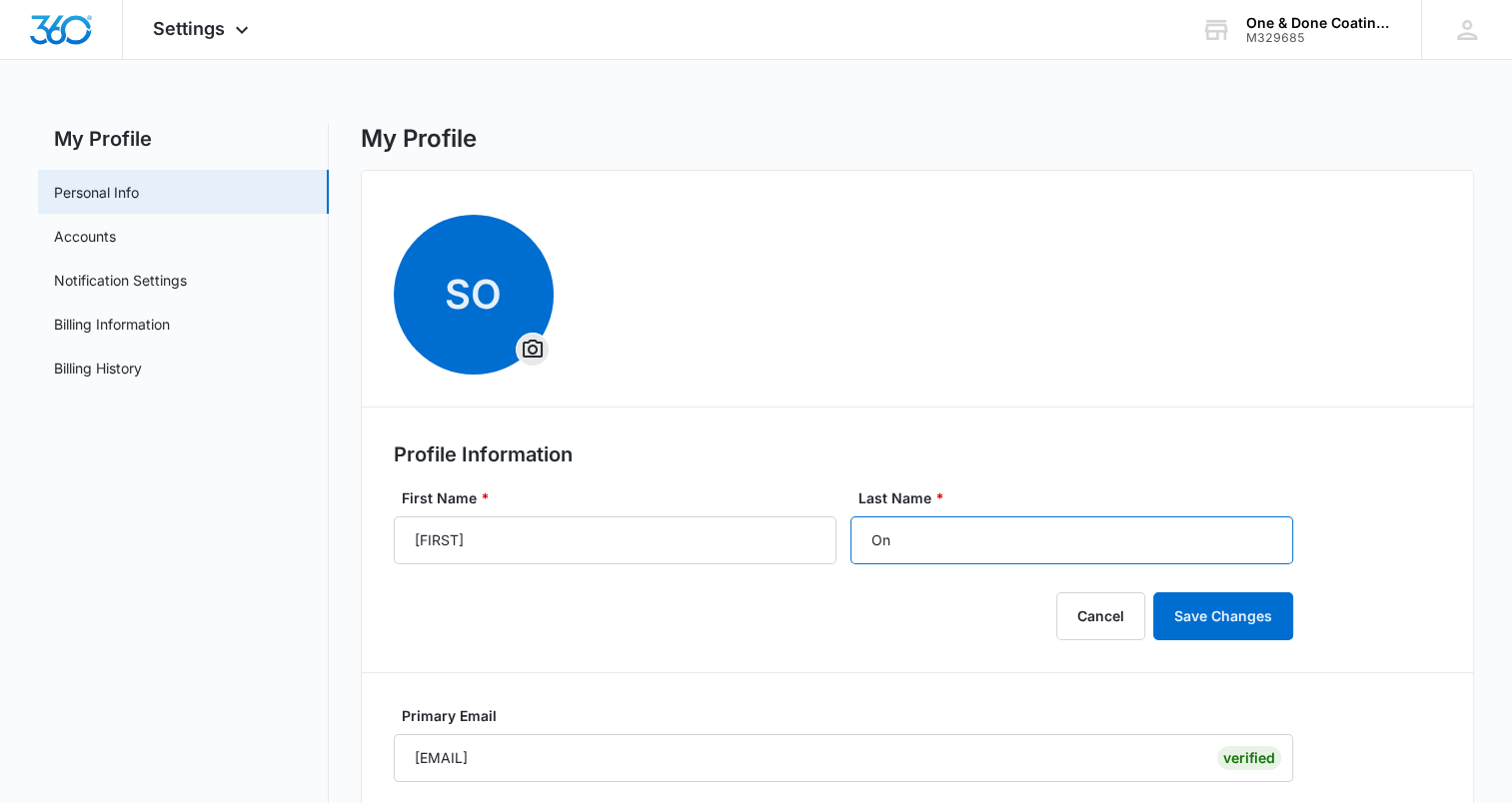 type on "O" 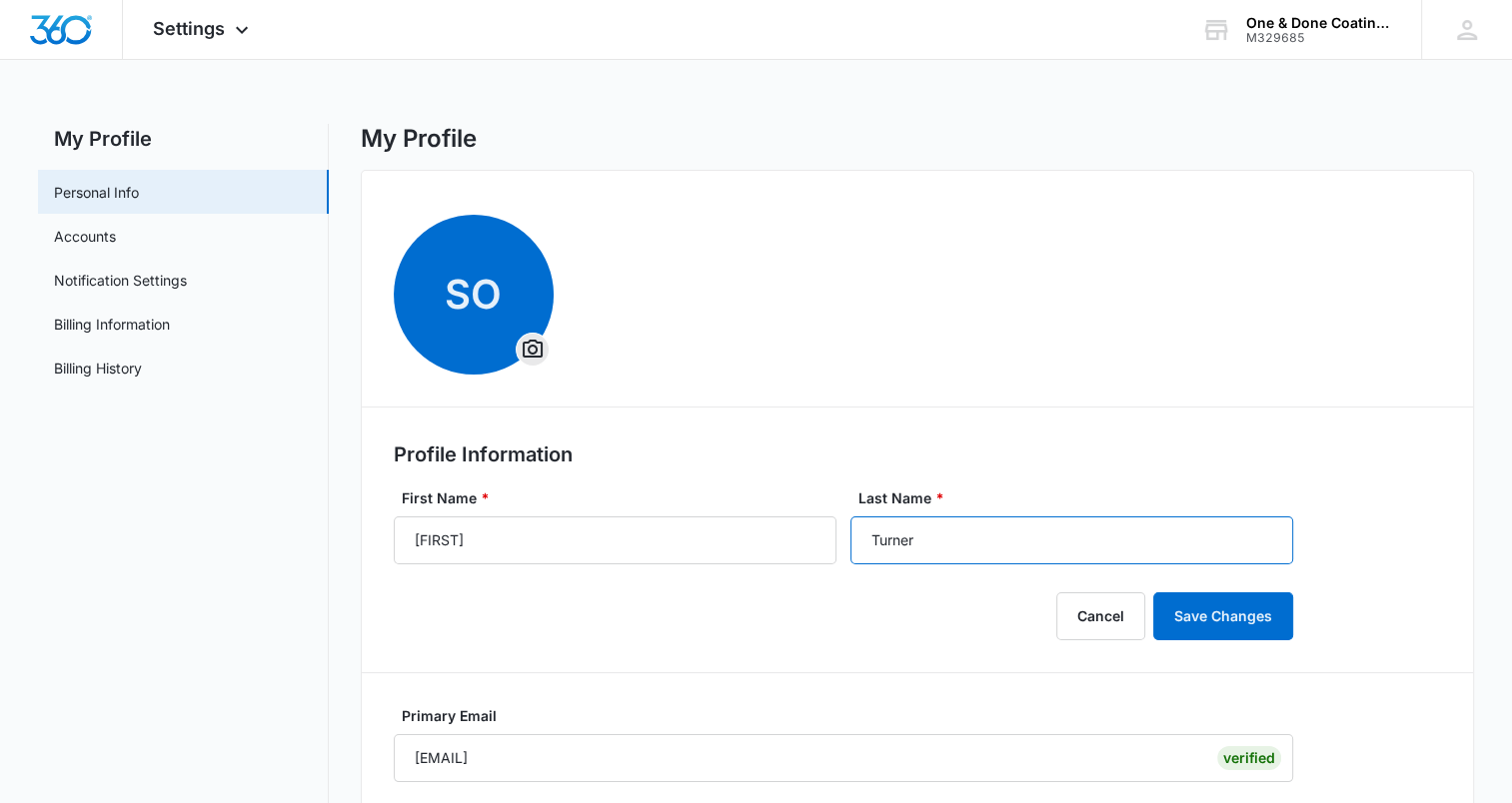 type on "Turner" 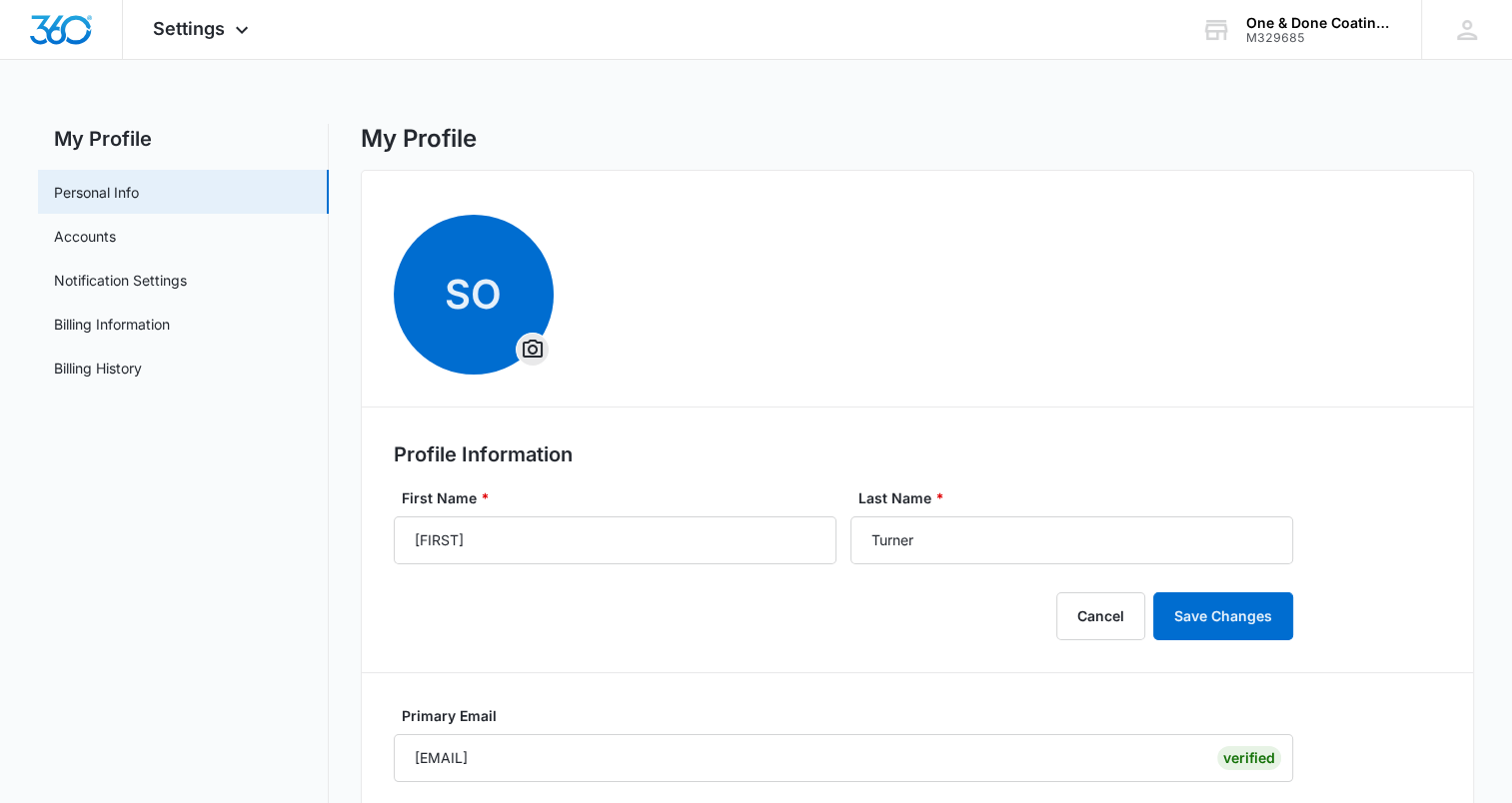 click on "SO Profile Information First Name * [FIRST] Last Name * [LAST] Cancel Save Changes Primary Email [EMAIL] Verified Add Email Address Primary Phone Number * Add Phone Number Cancel Save Changes Third-Party Logins Google Apple Sign in Tools Reset Password Log Out Everywhere" at bounding box center (917, 872) 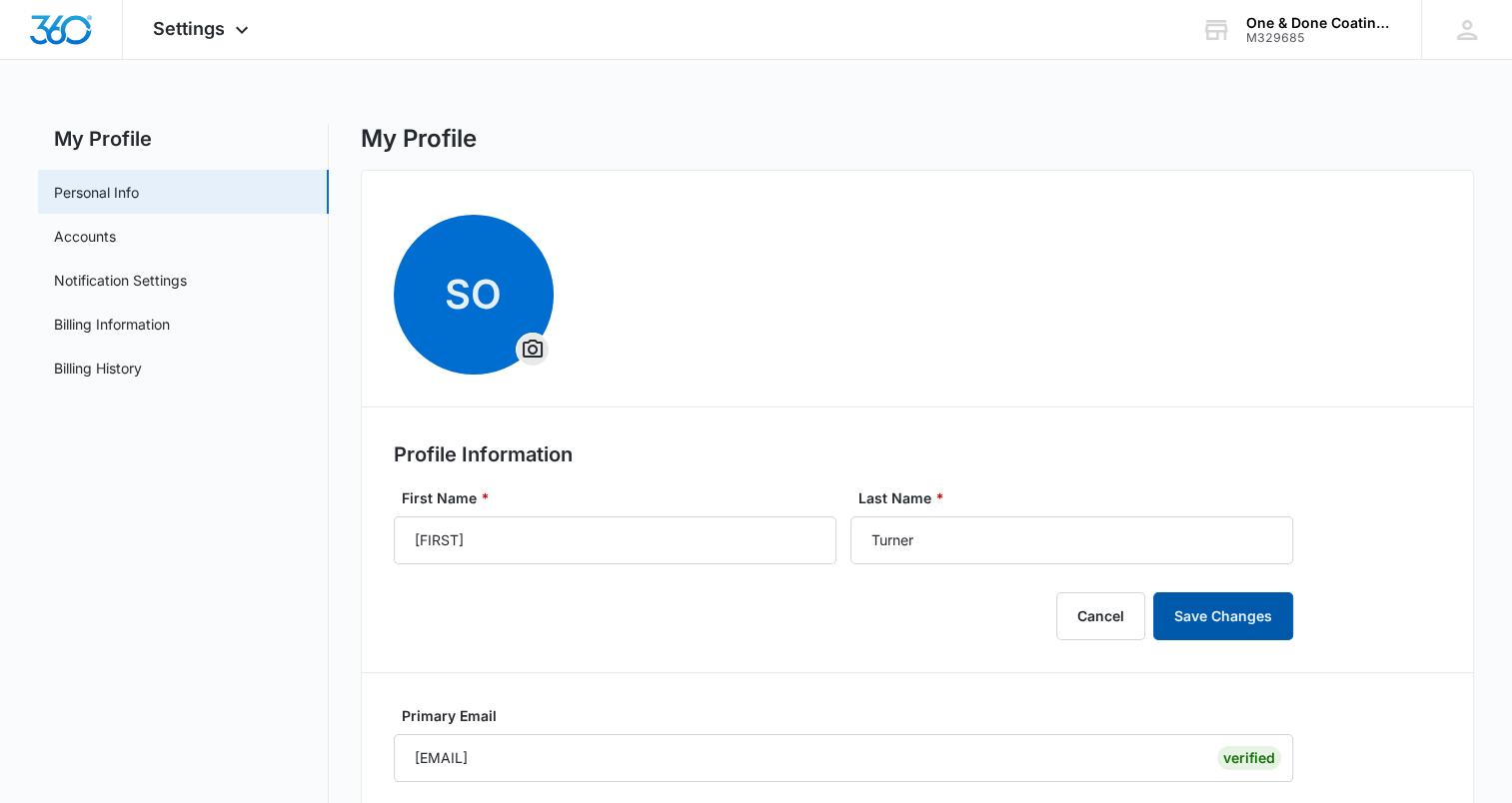 click on "Save Changes" at bounding box center (1223, 616) 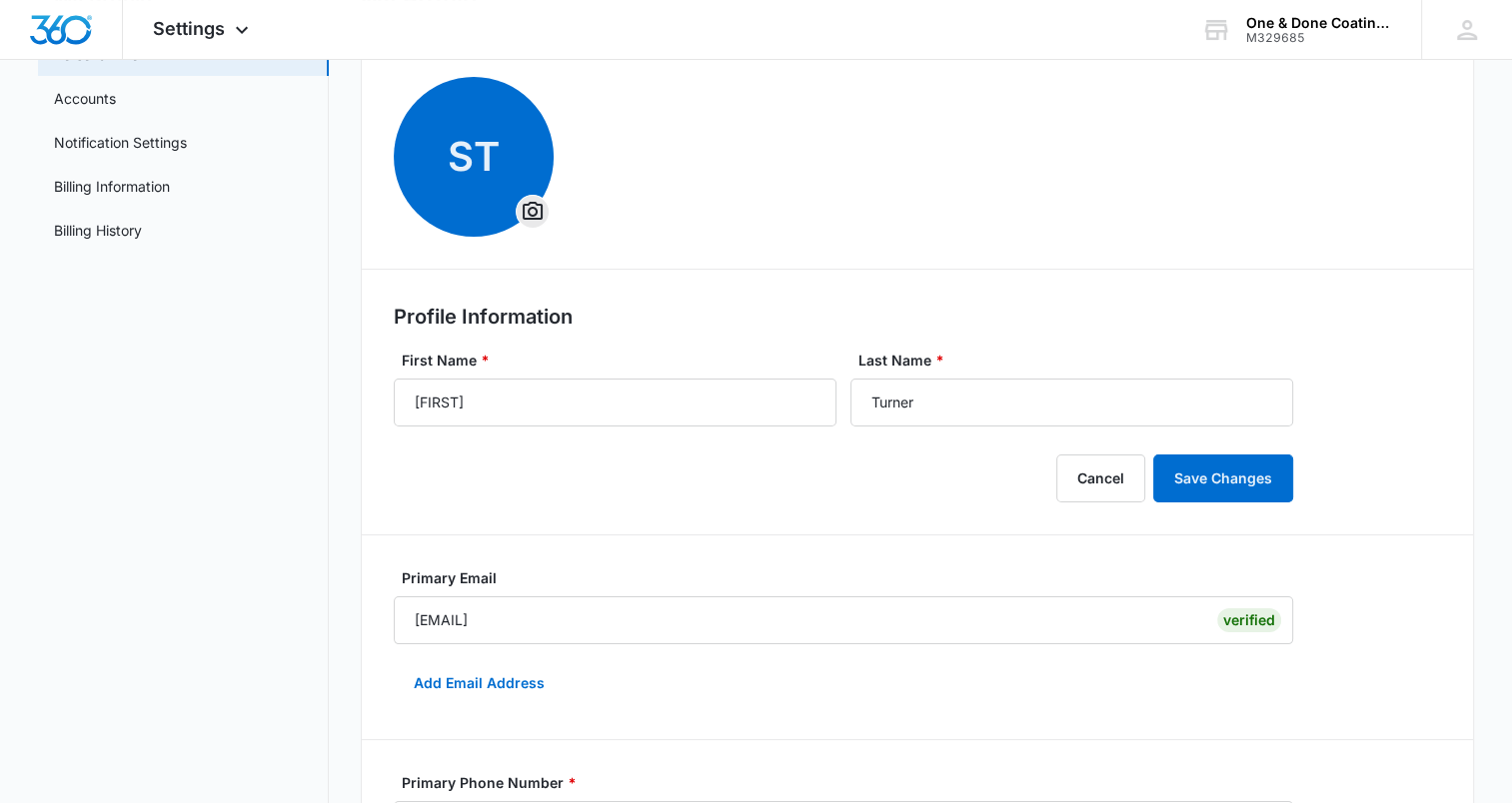 scroll, scrollTop: 478, scrollLeft: 0, axis: vertical 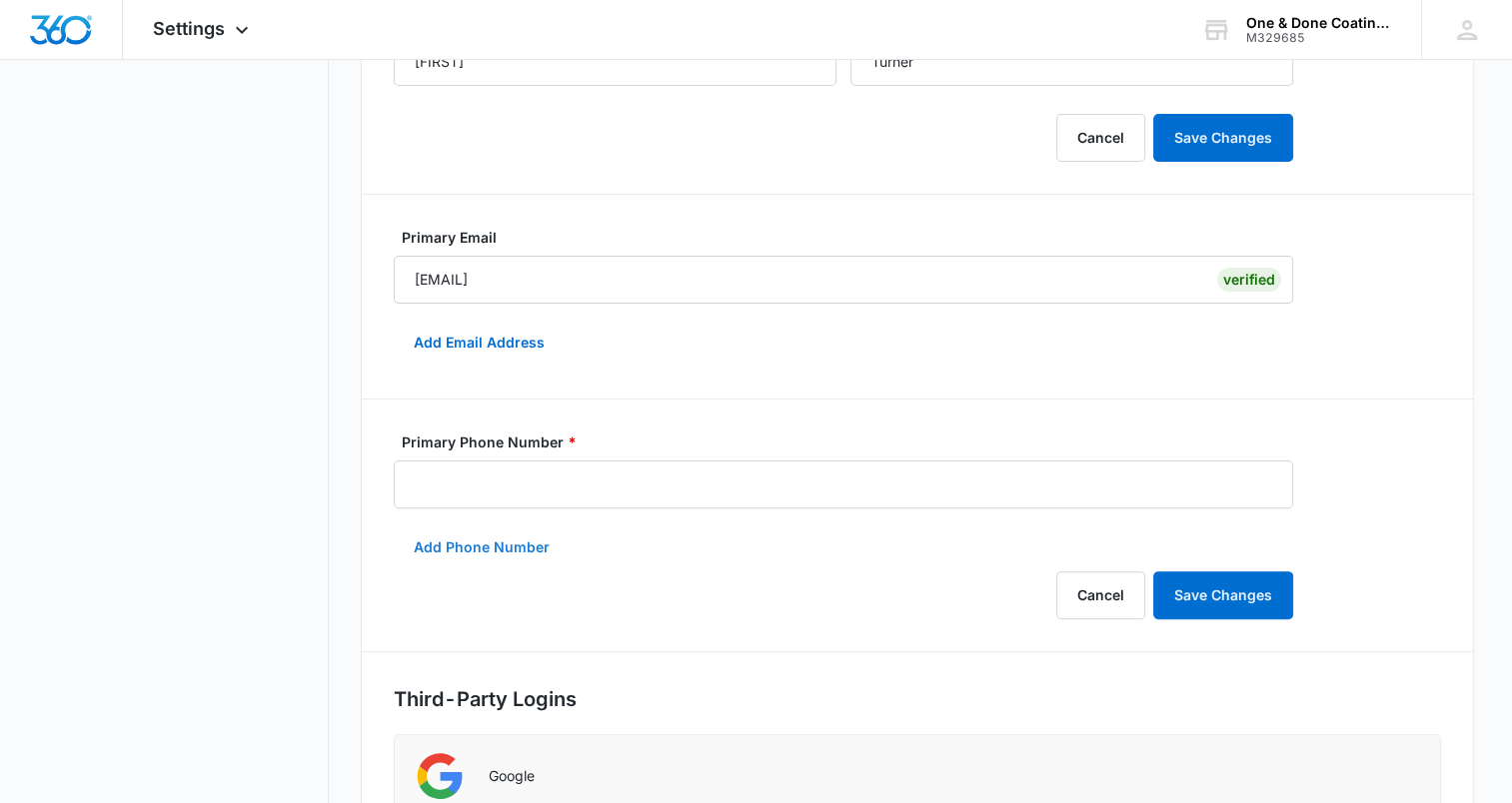 click on "Add Phone Number" at bounding box center (482, 547) 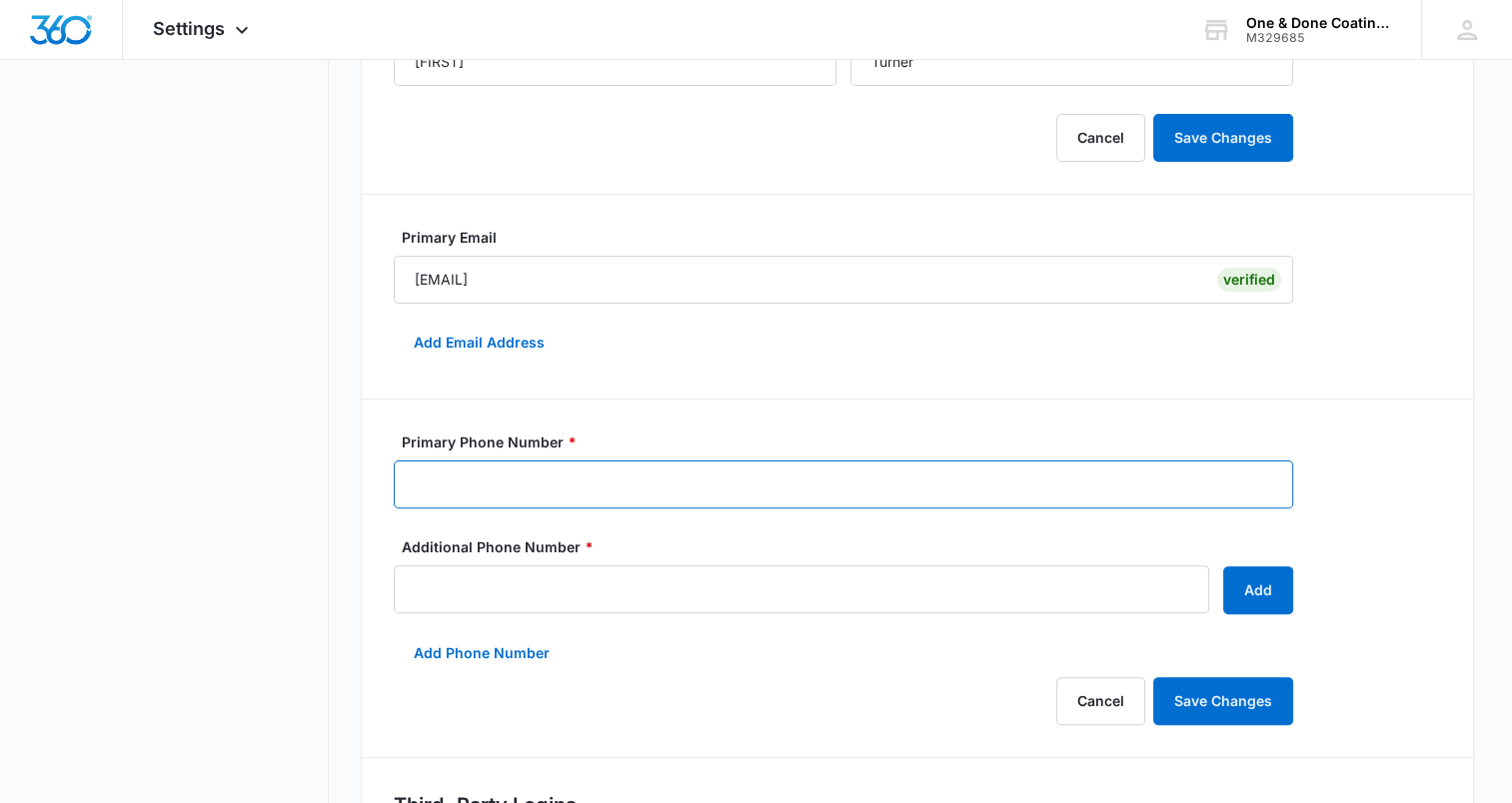 click on "Primary Phone Number *" at bounding box center [843, 484] 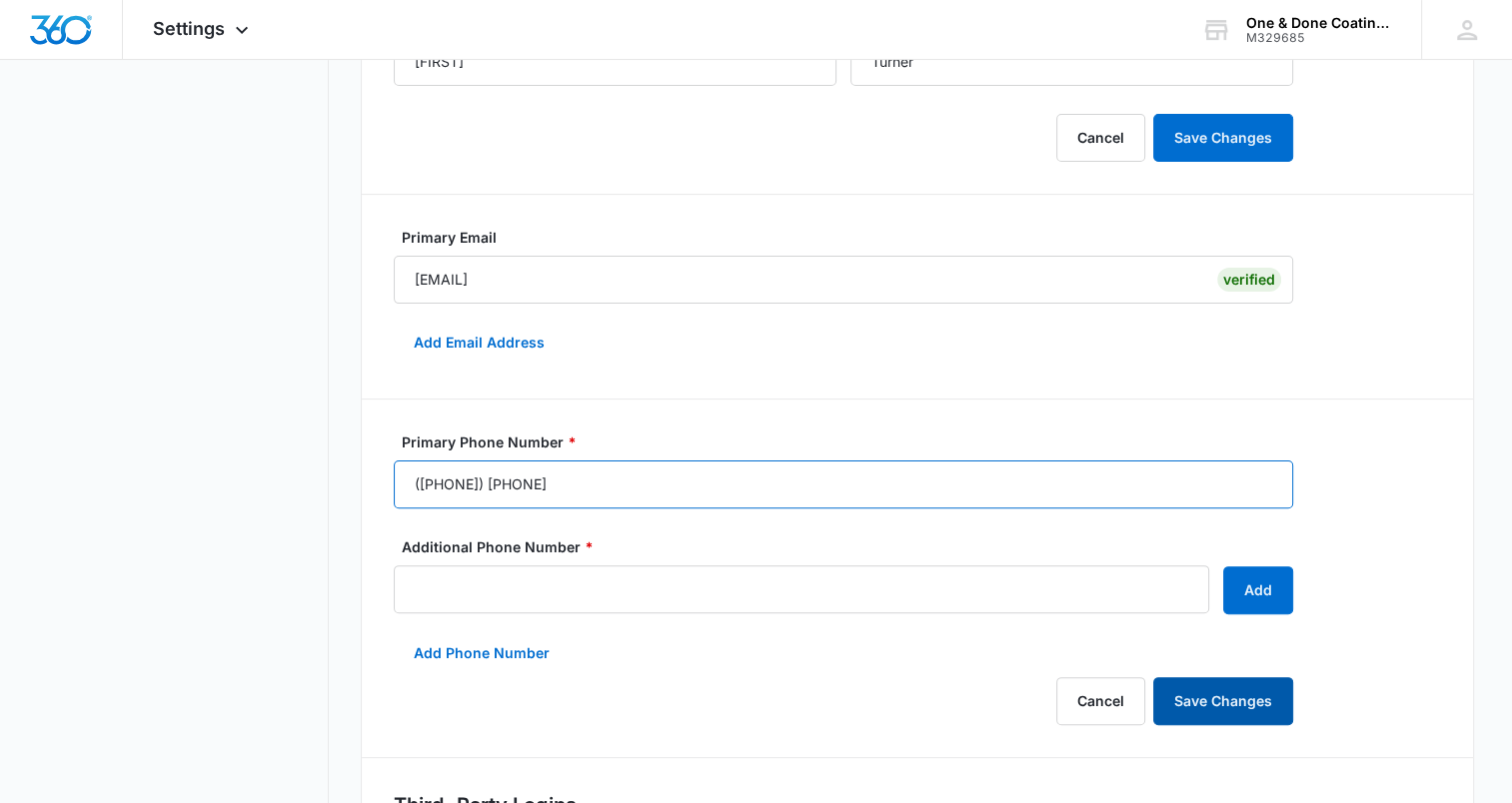 type on "([PHONE]) [PHONE]" 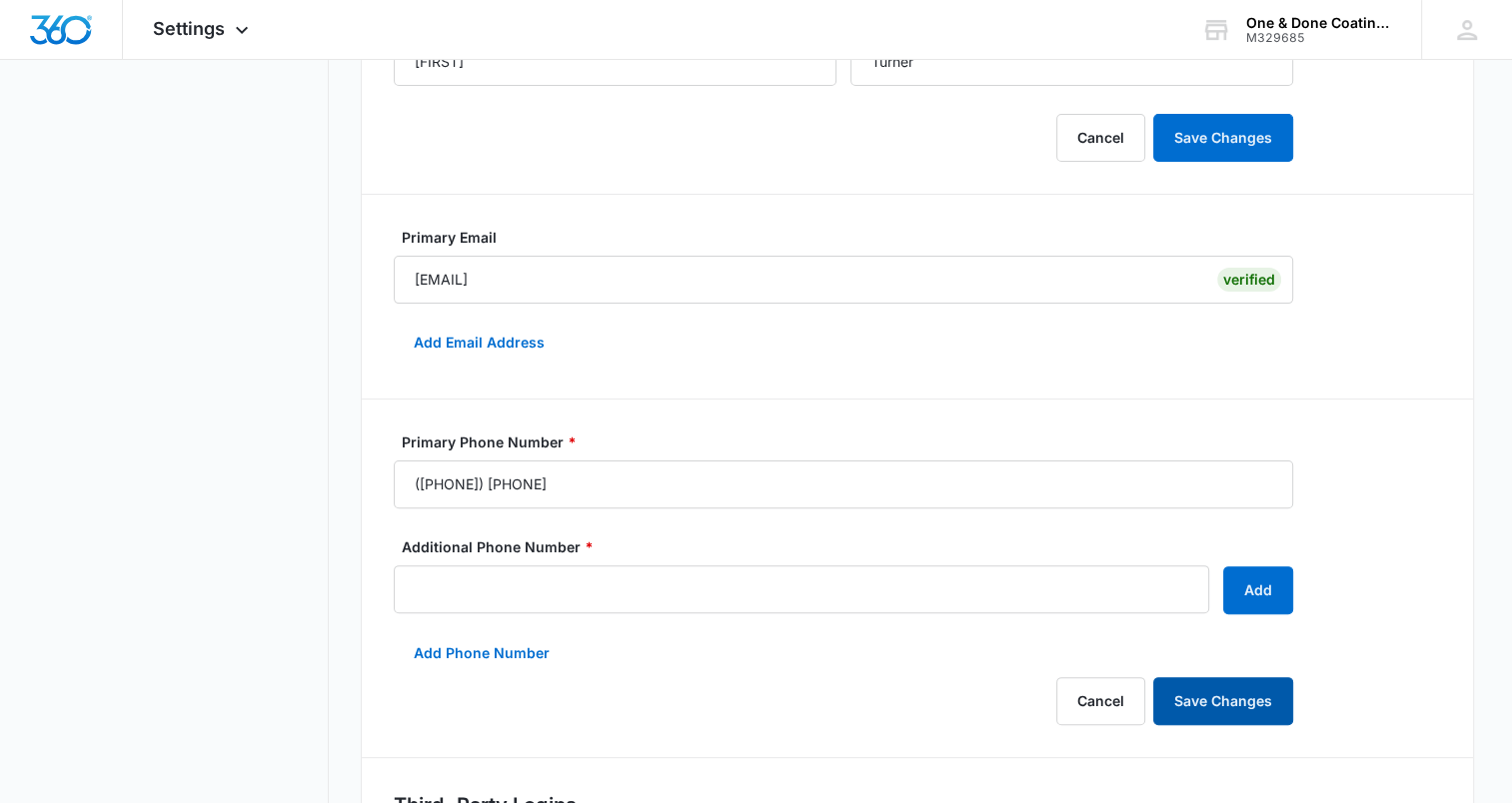 click on "Save Changes" at bounding box center [1223, 701] 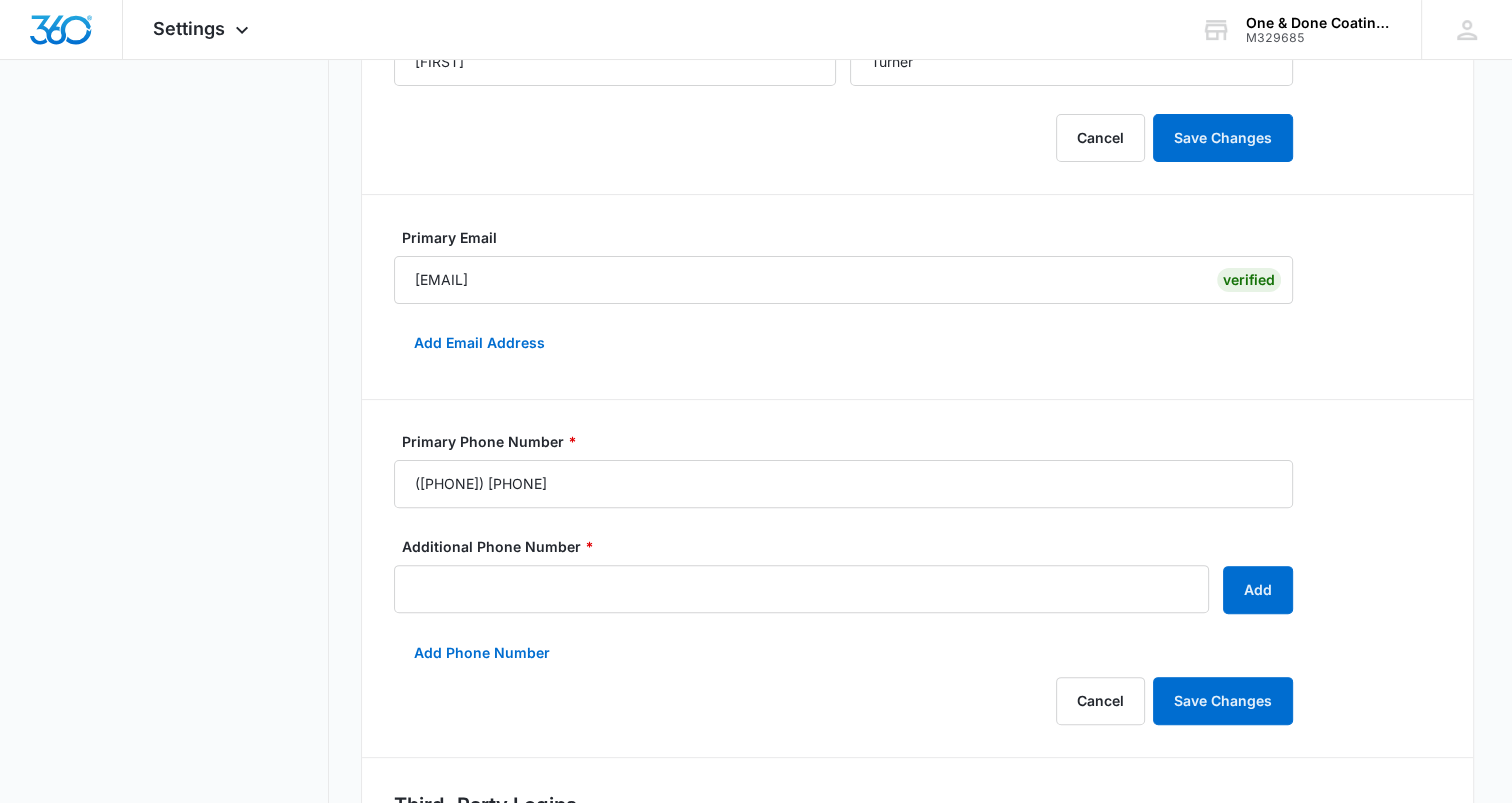 scroll, scrollTop: 0, scrollLeft: 0, axis: both 